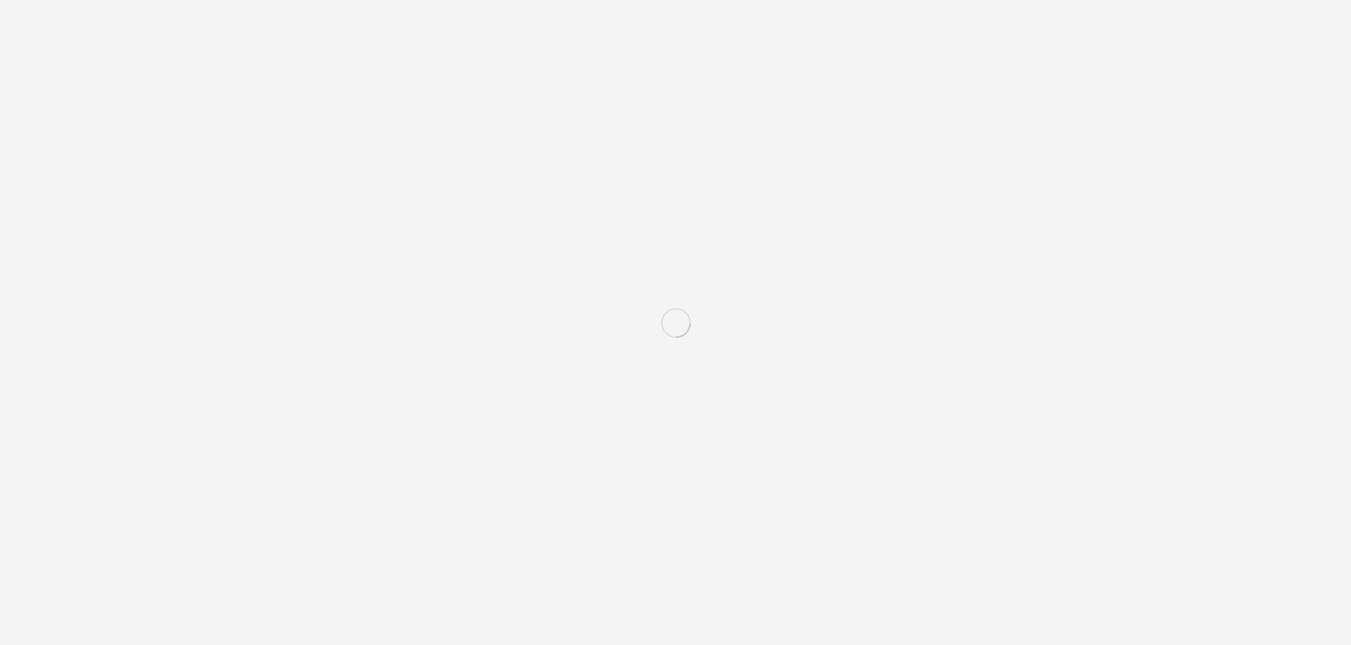 scroll, scrollTop: 0, scrollLeft: 0, axis: both 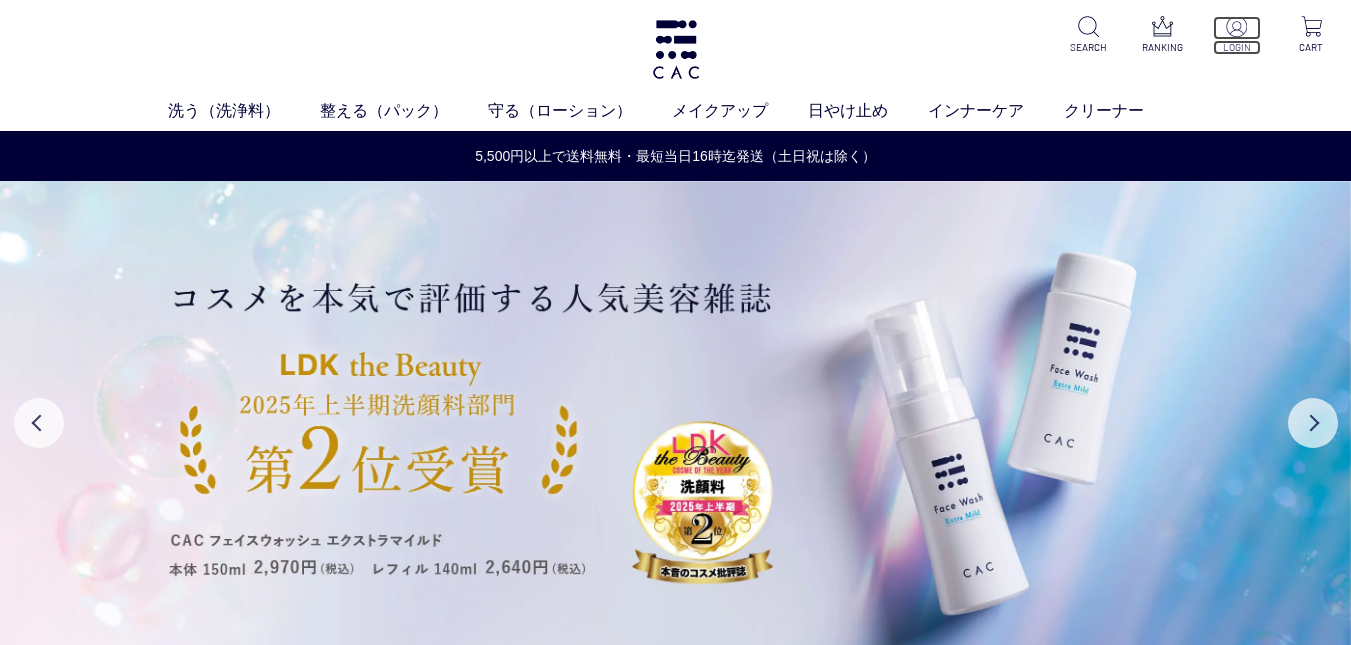 click at bounding box center [1236, 26] 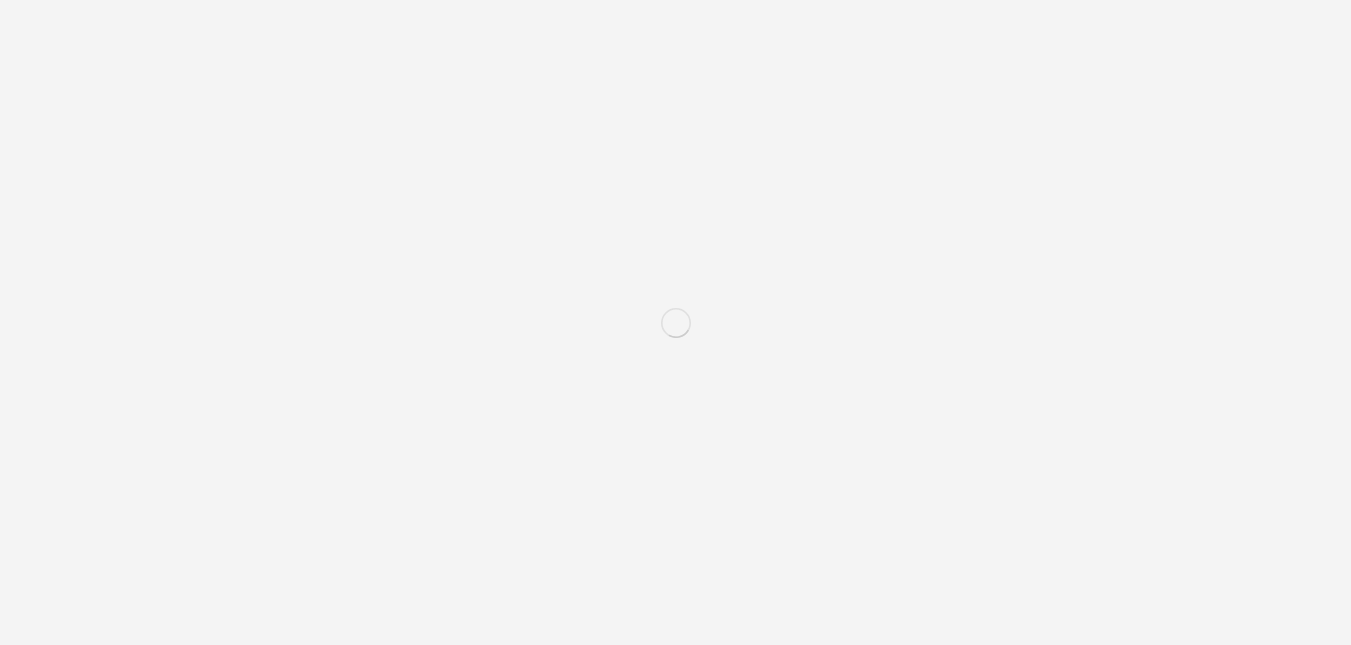 scroll, scrollTop: 0, scrollLeft: 0, axis: both 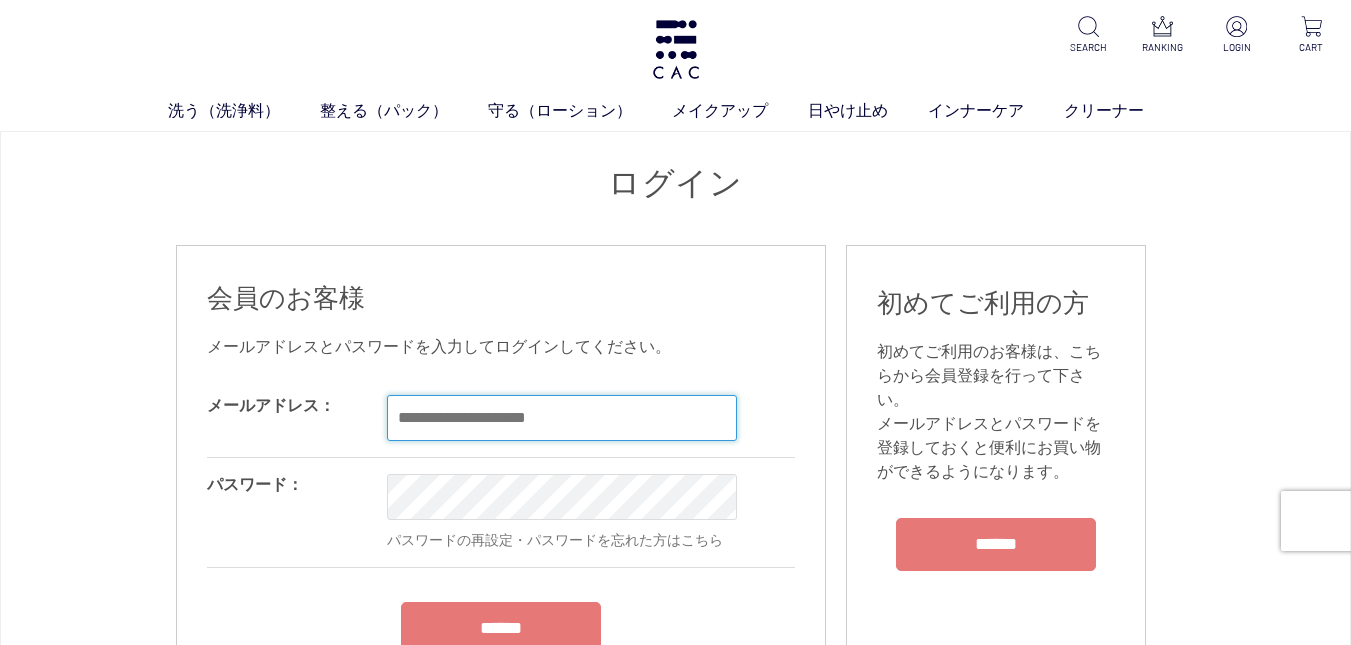type on "**********" 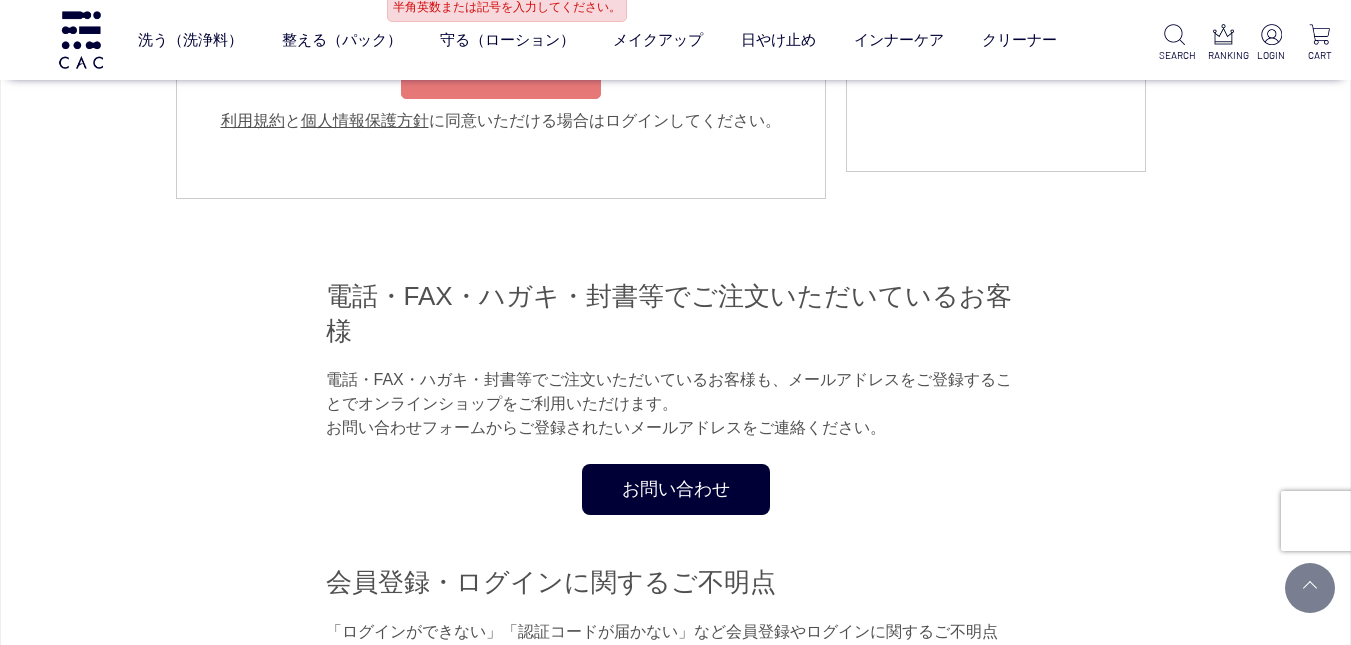 scroll, scrollTop: 754, scrollLeft: 0, axis: vertical 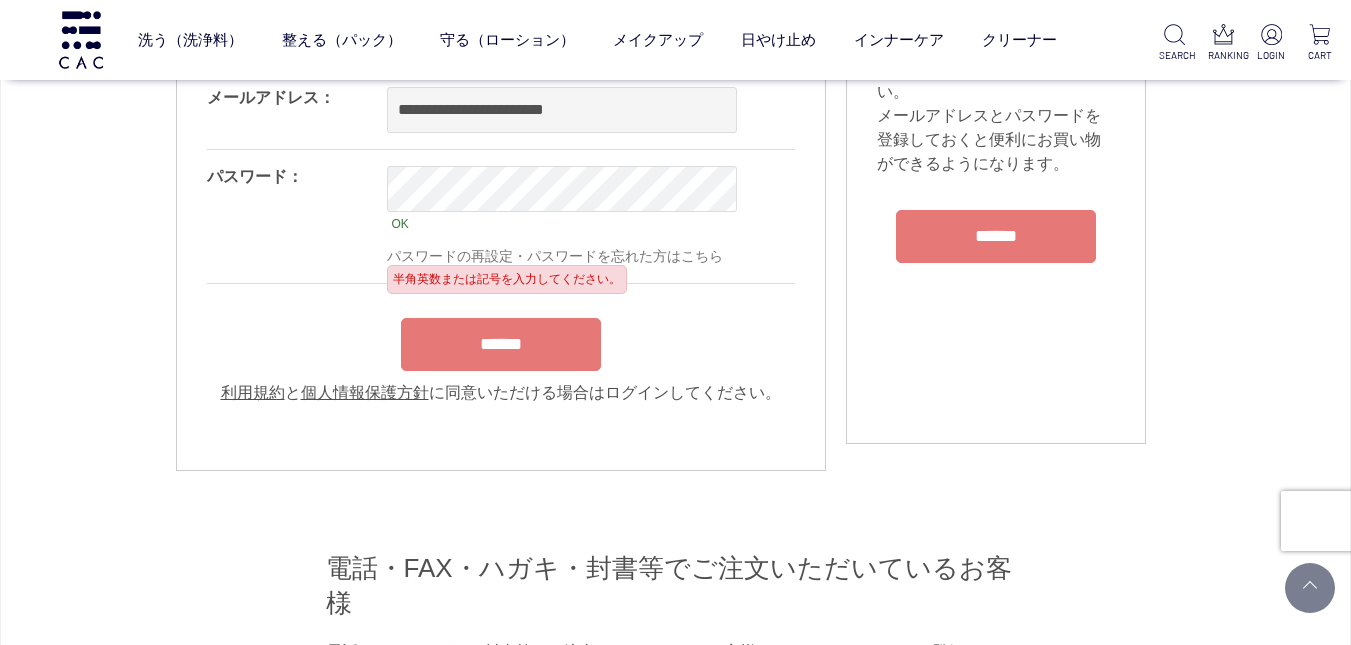 click on "******" at bounding box center [501, 339] 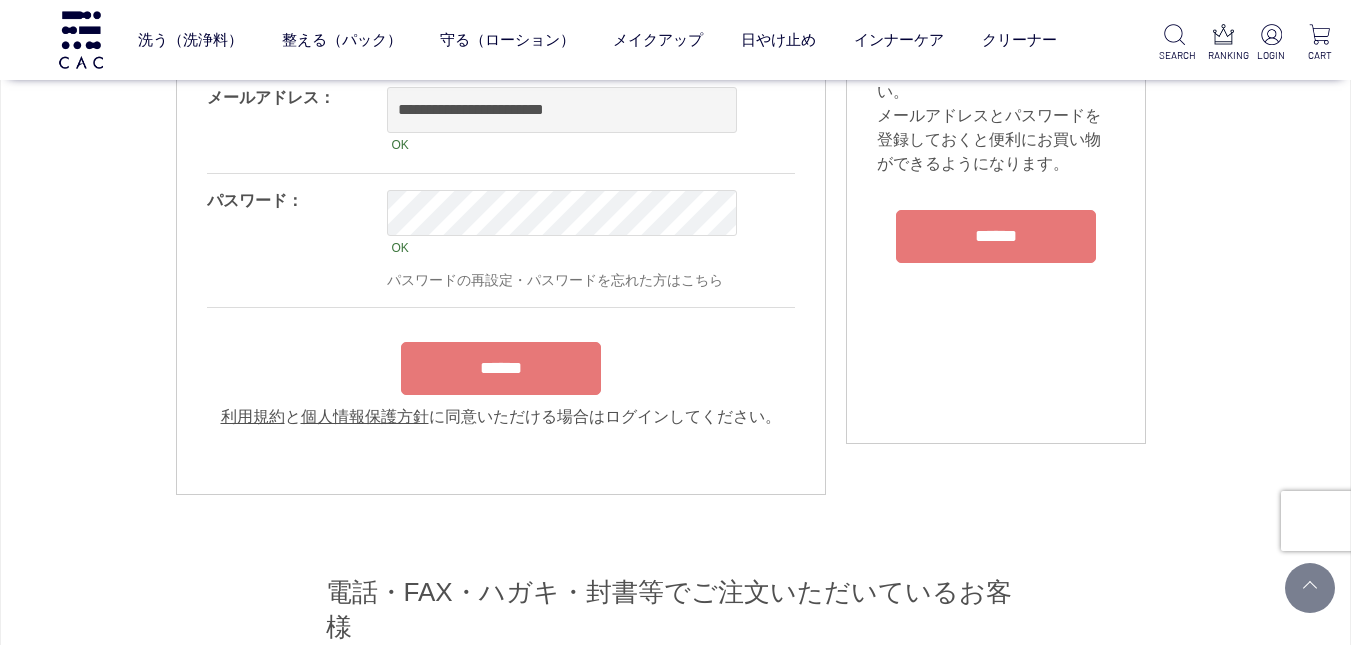 click on "******" at bounding box center [501, 368] 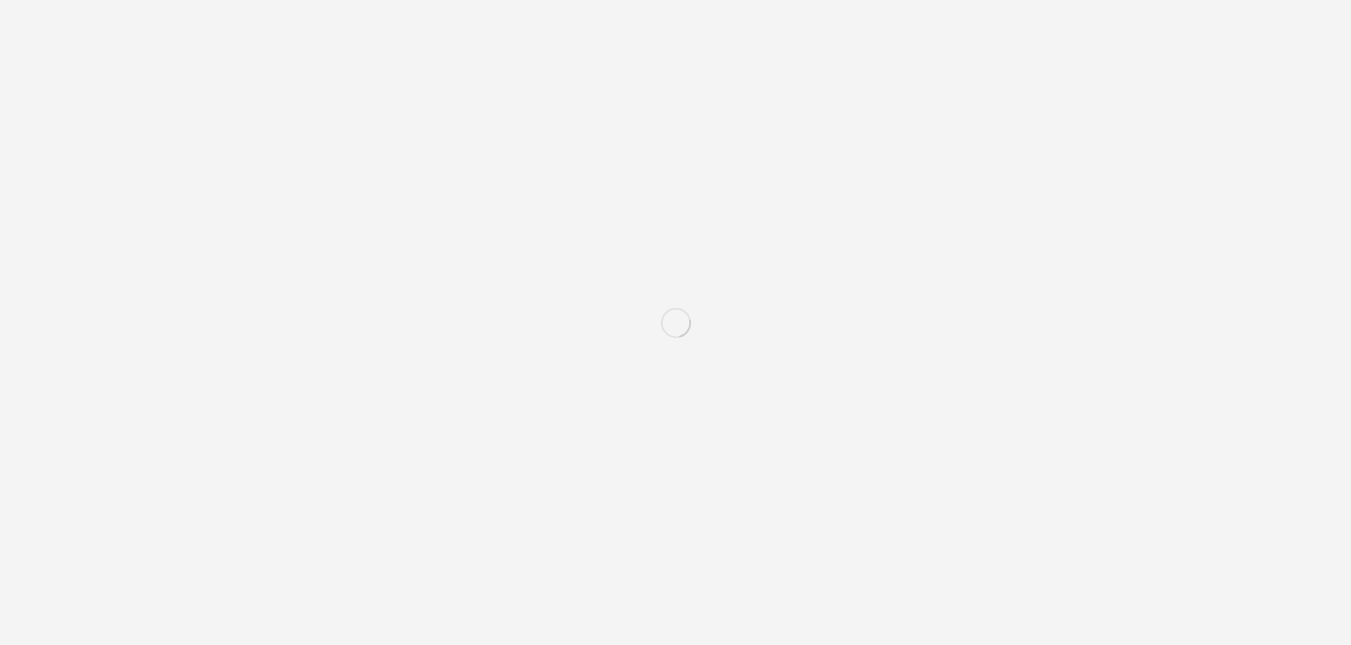 scroll, scrollTop: 0, scrollLeft: 0, axis: both 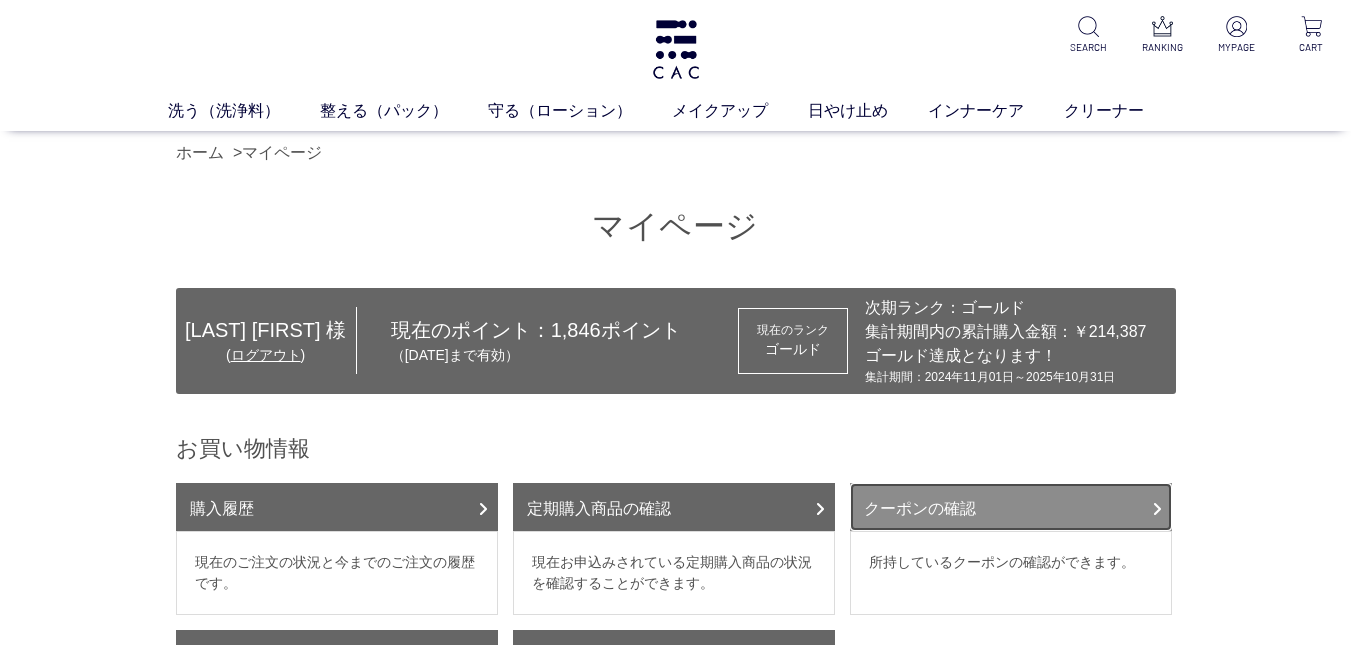 click on "クーポンの確認" at bounding box center (1011, 507) 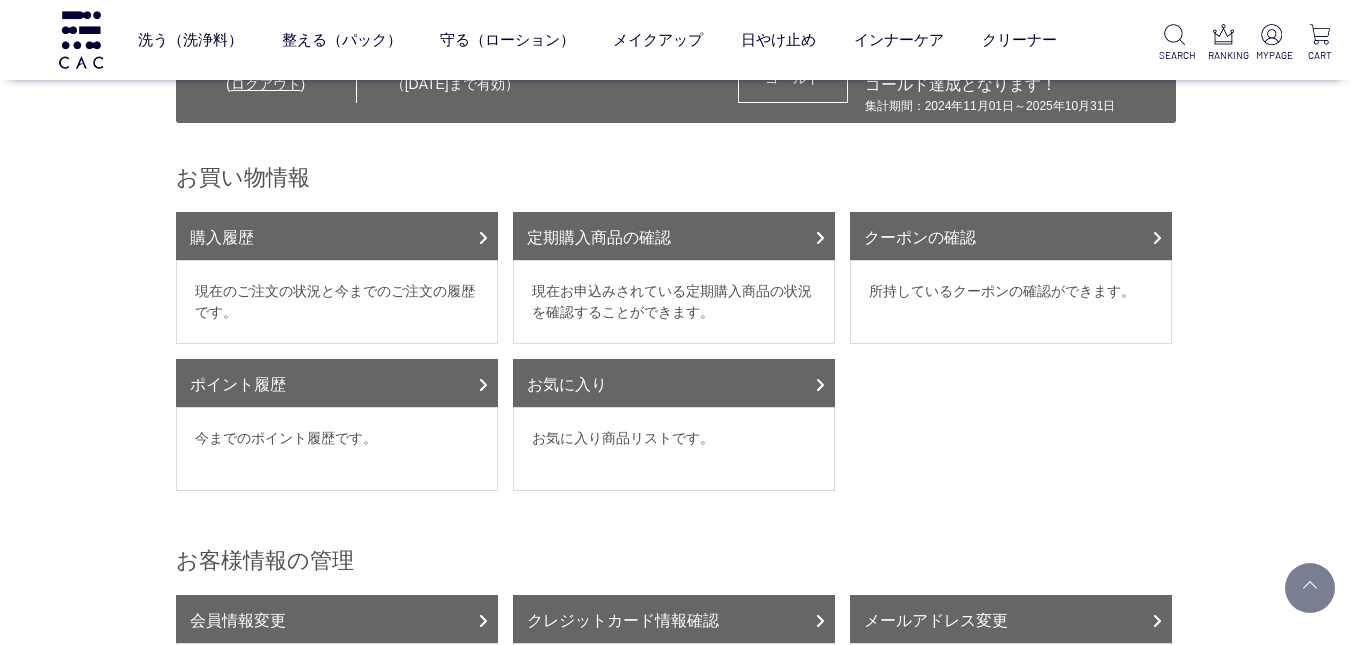 scroll, scrollTop: 146, scrollLeft: 0, axis: vertical 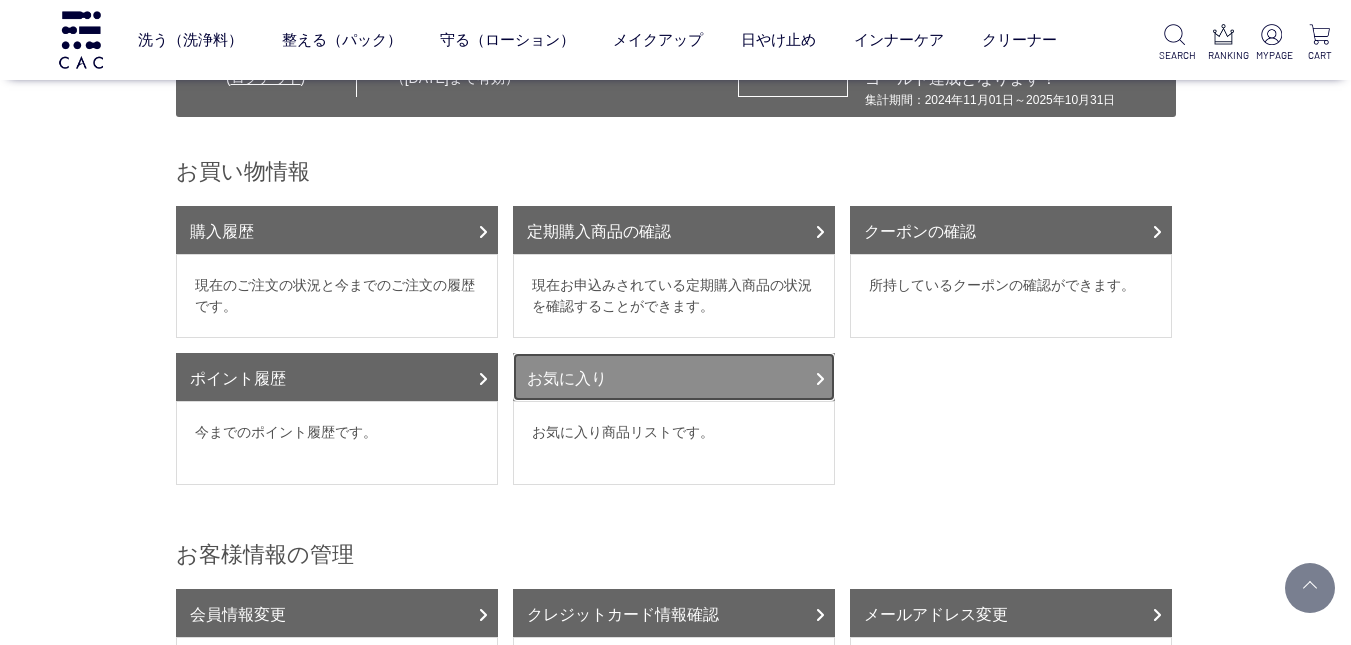 click on "お気に入り" at bounding box center (674, 377) 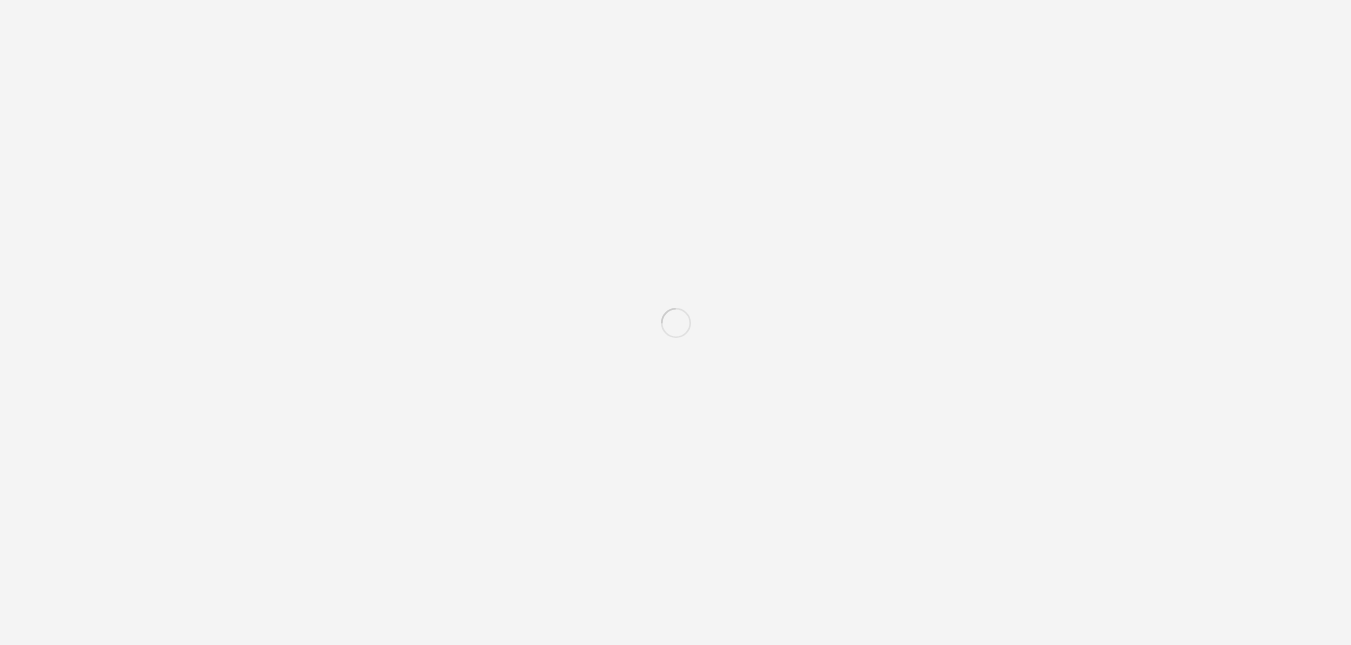 scroll, scrollTop: 0, scrollLeft: 0, axis: both 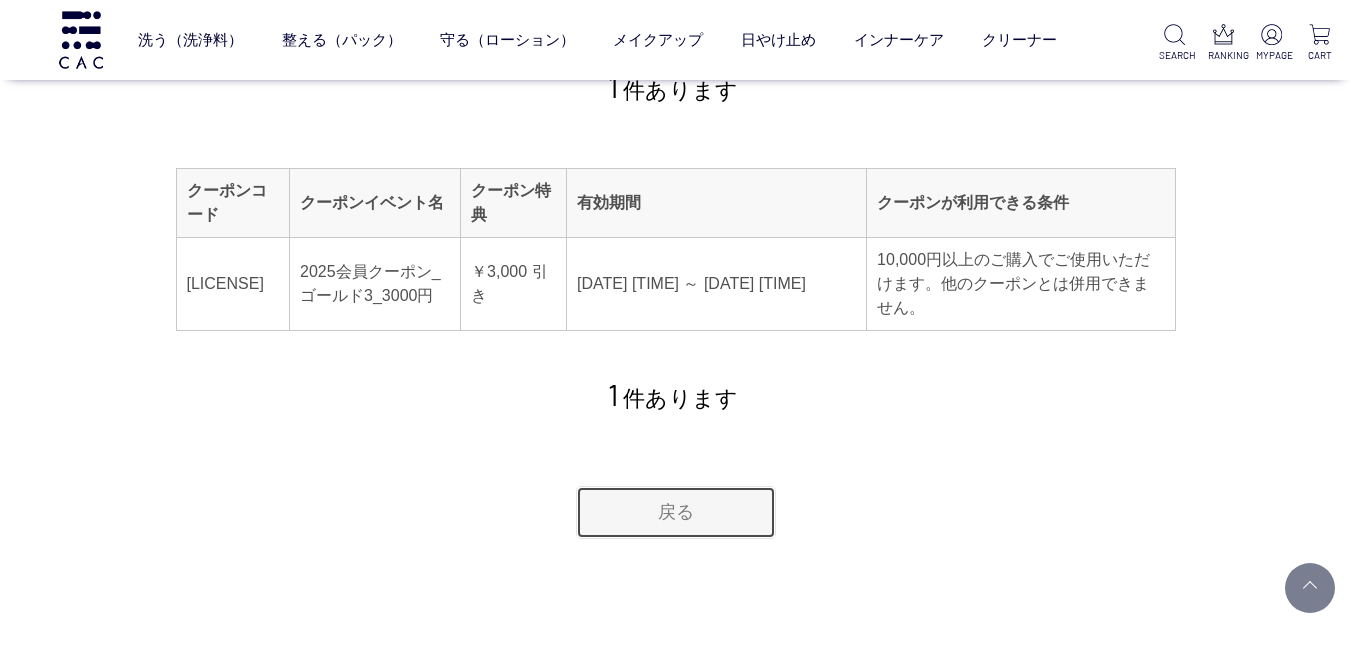 click on "戻る" at bounding box center (676, 512) 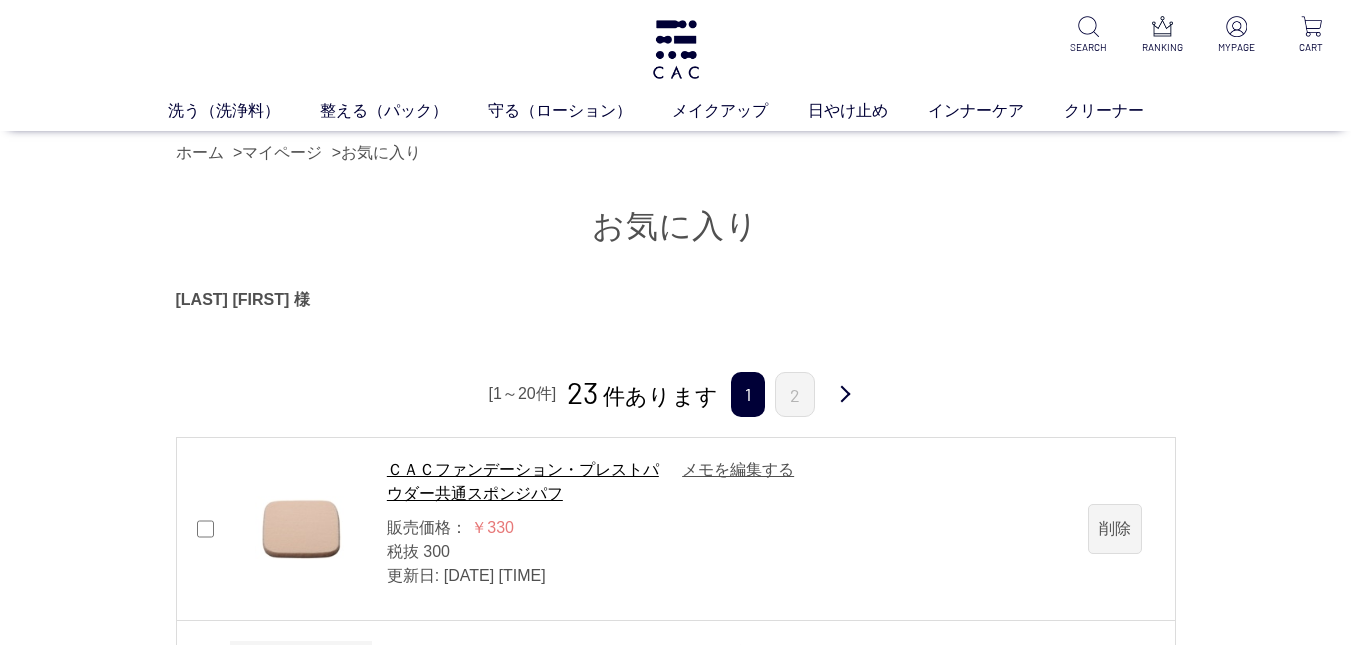 scroll, scrollTop: 0, scrollLeft: 0, axis: both 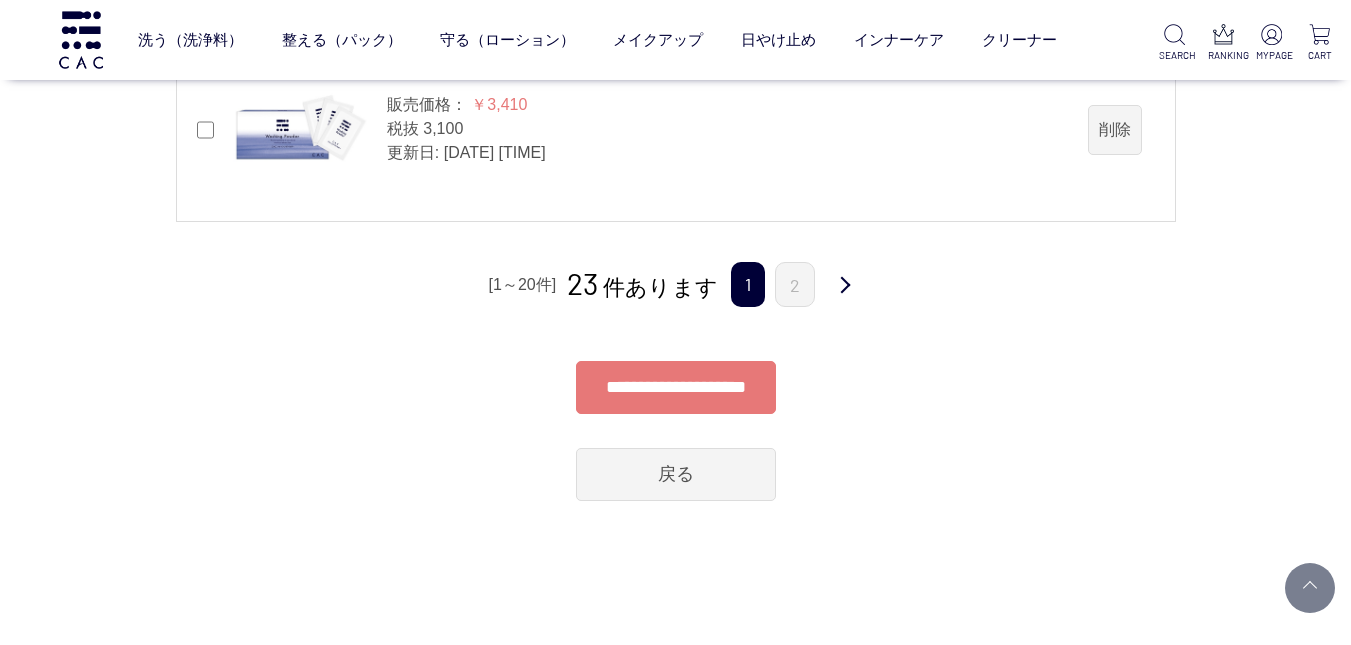 click on "**********" at bounding box center (676, 387) 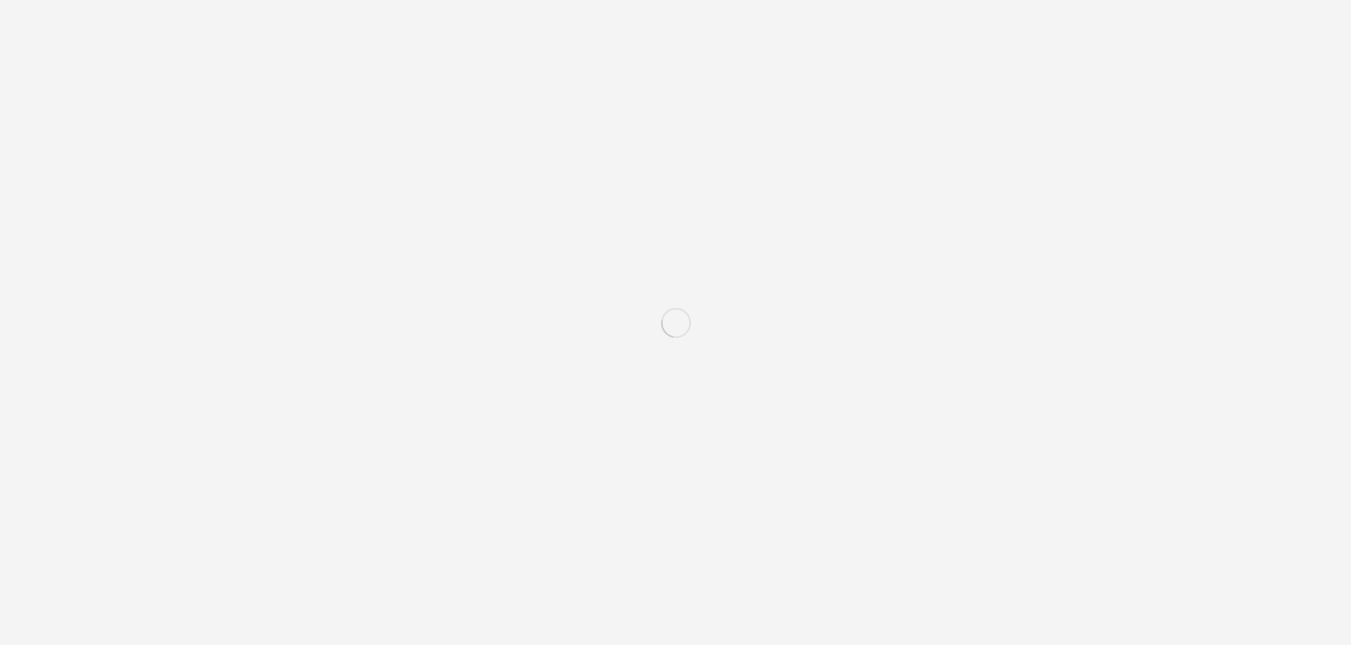 scroll, scrollTop: 0, scrollLeft: 0, axis: both 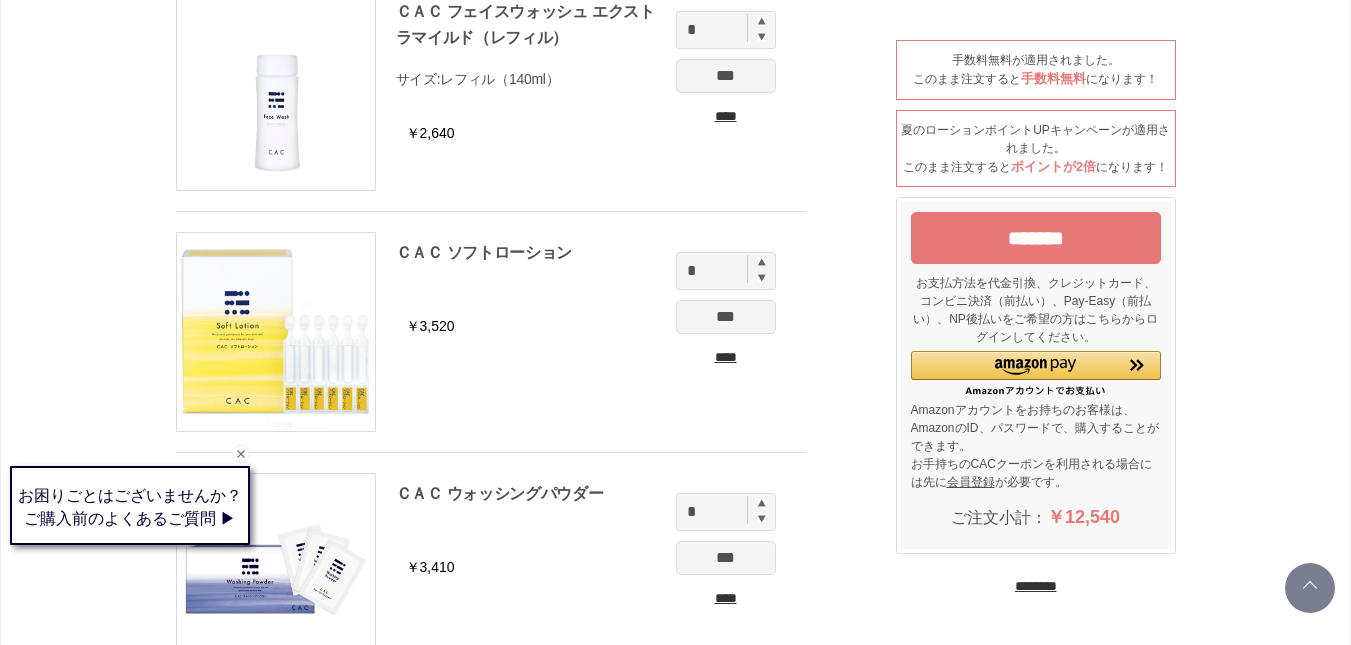 click at bounding box center [762, 262] 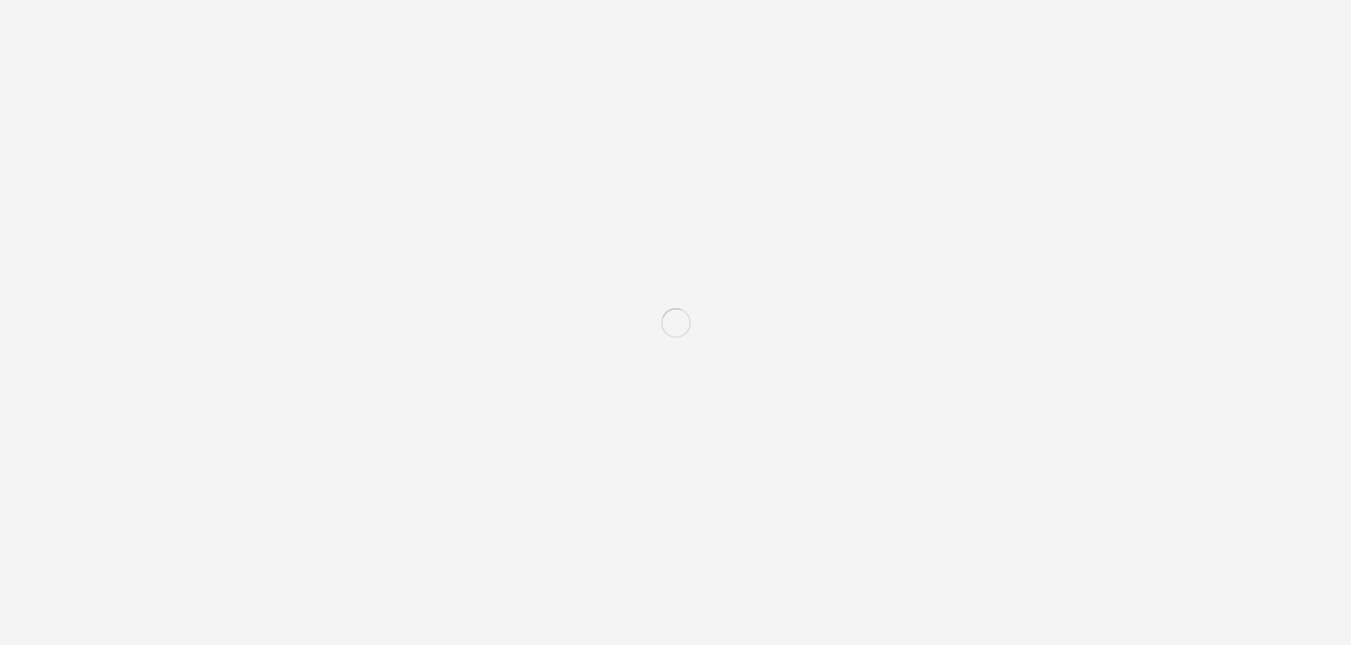 scroll, scrollTop: 0, scrollLeft: 0, axis: both 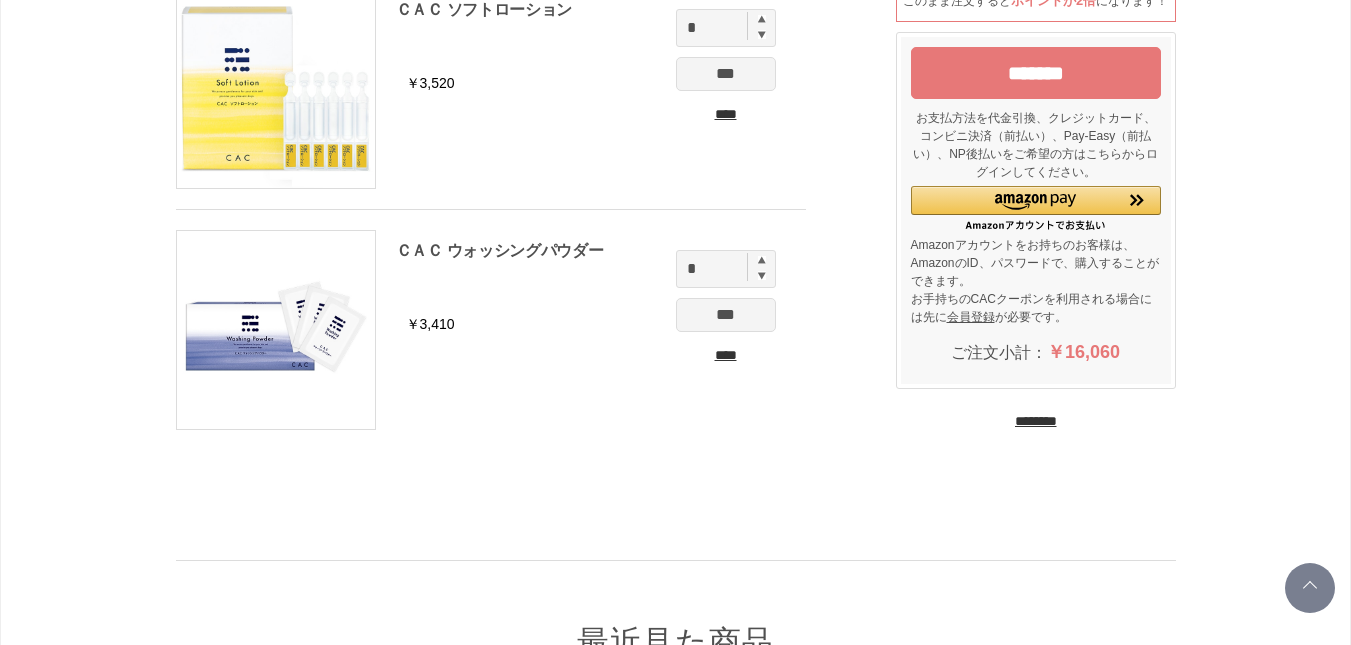 click on "********" at bounding box center (1036, 421) 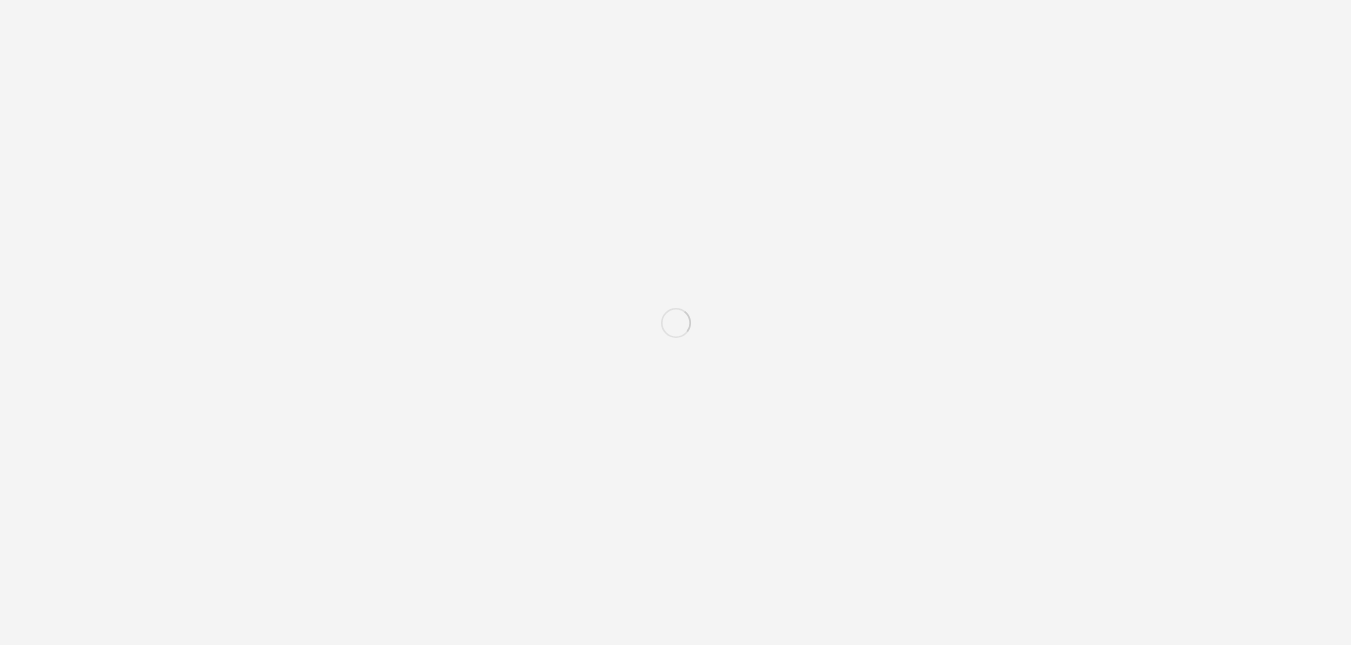 scroll, scrollTop: 0, scrollLeft: 0, axis: both 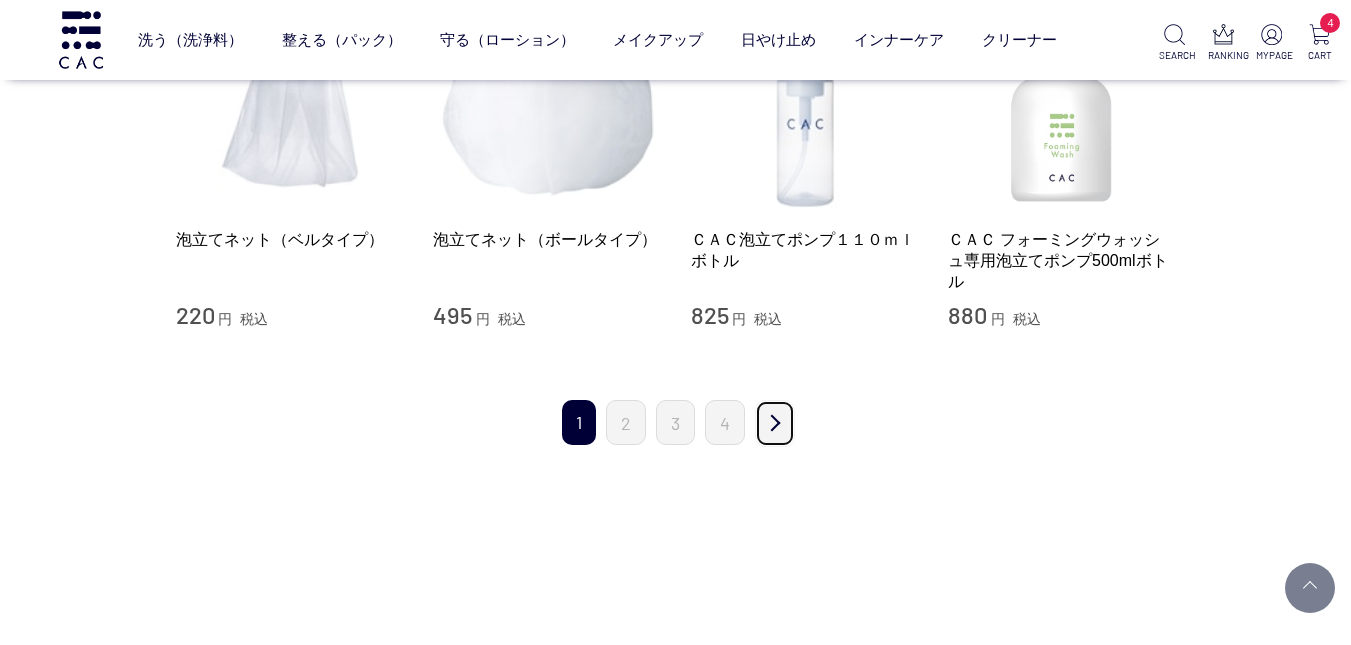 click on "次" at bounding box center [775, 423] 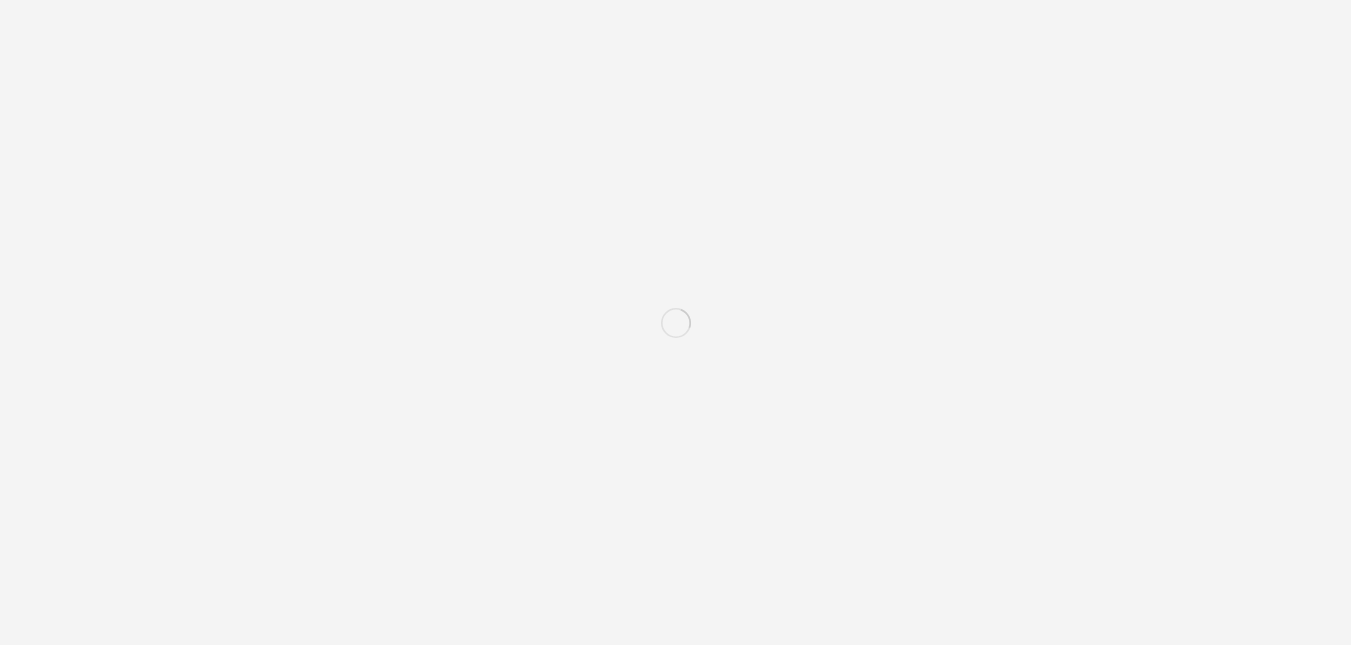 scroll, scrollTop: 0, scrollLeft: 0, axis: both 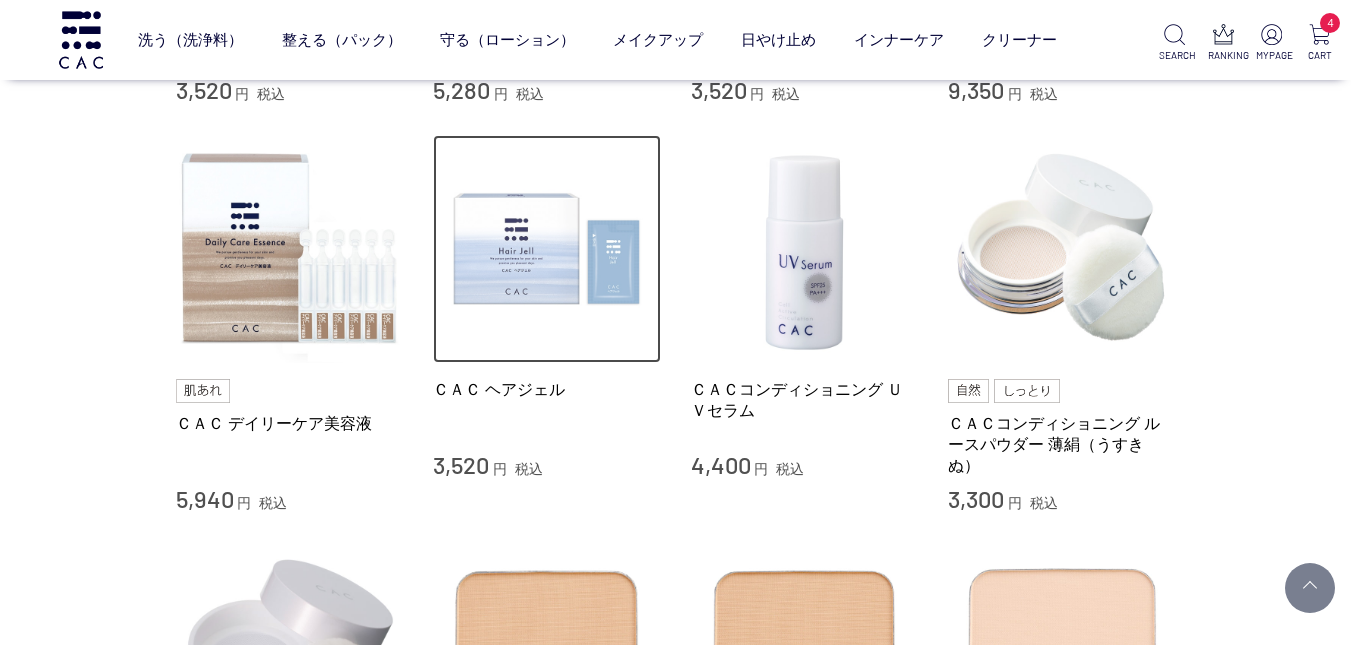 click at bounding box center (547, 249) 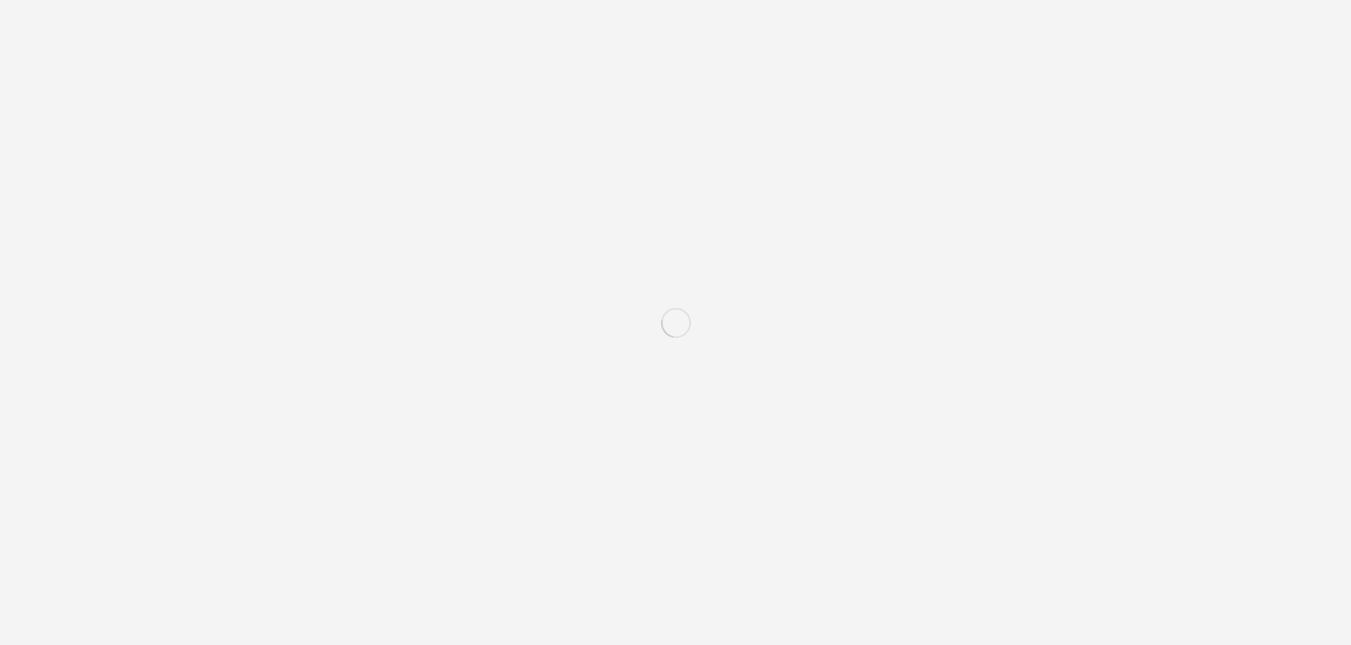 scroll, scrollTop: 0, scrollLeft: 0, axis: both 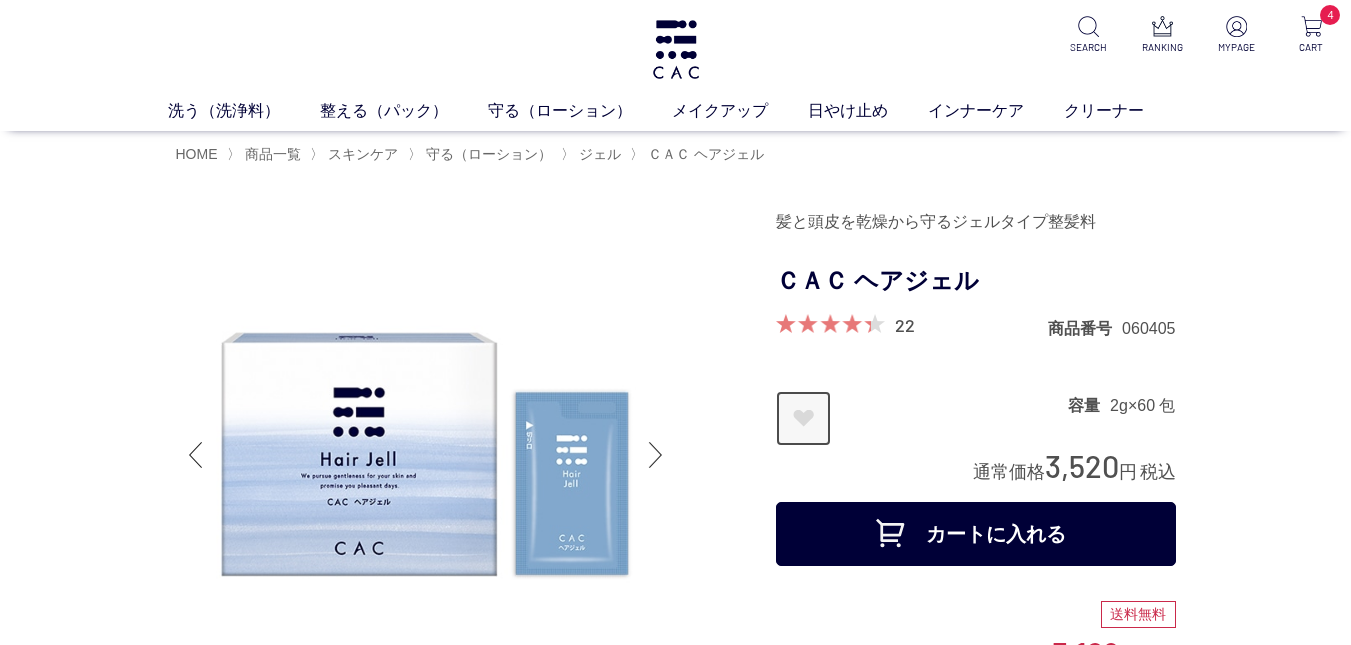 click on "お気に入りに登録する" at bounding box center (803, 418) 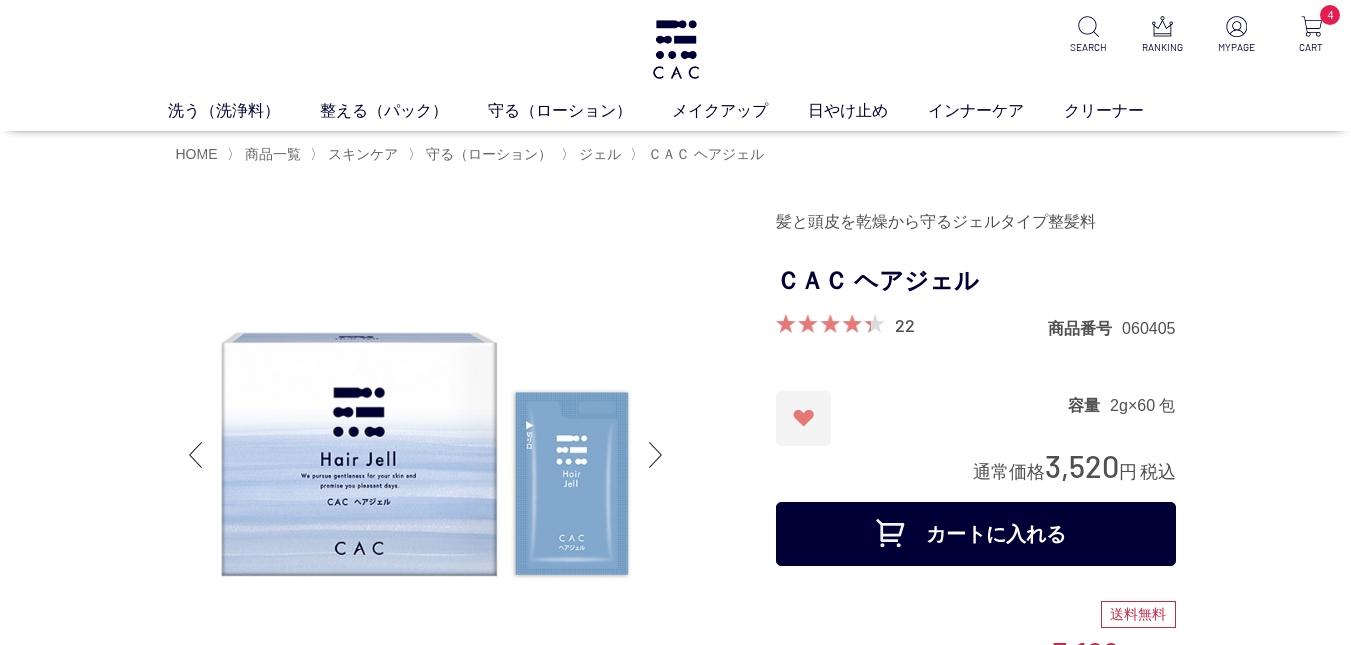 click on "カートに入れる" at bounding box center (976, 534) 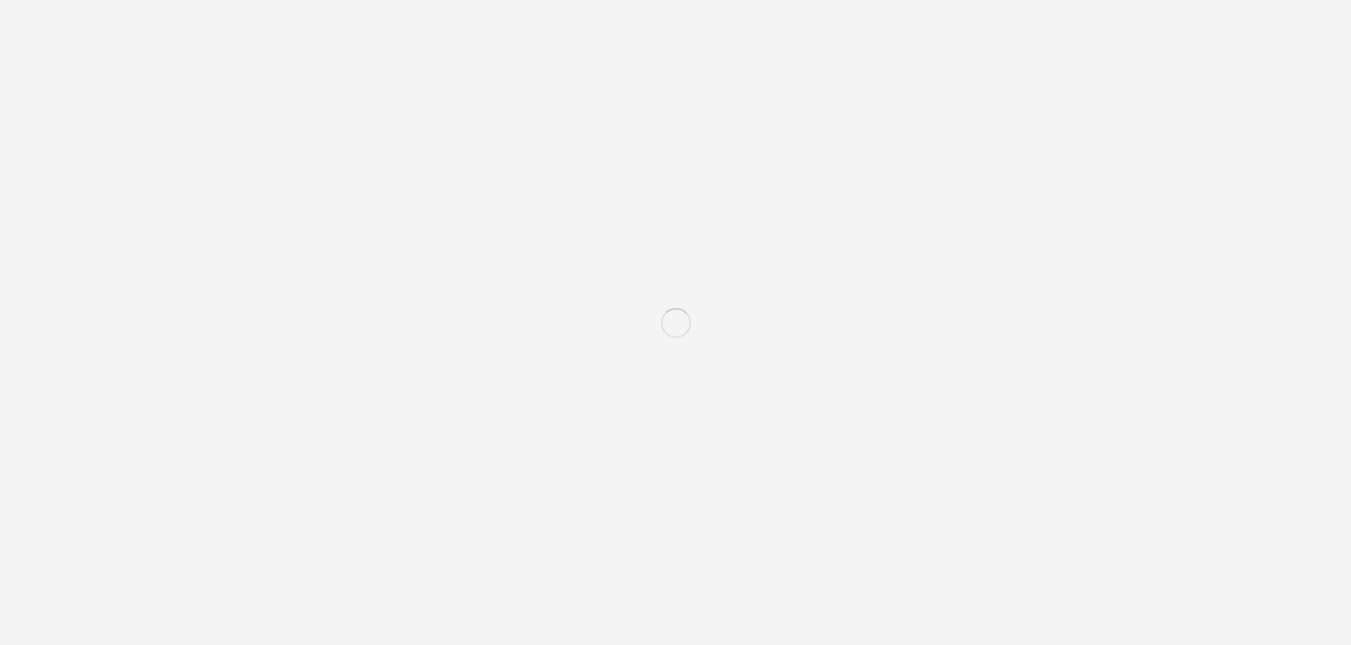 scroll, scrollTop: 0, scrollLeft: 0, axis: both 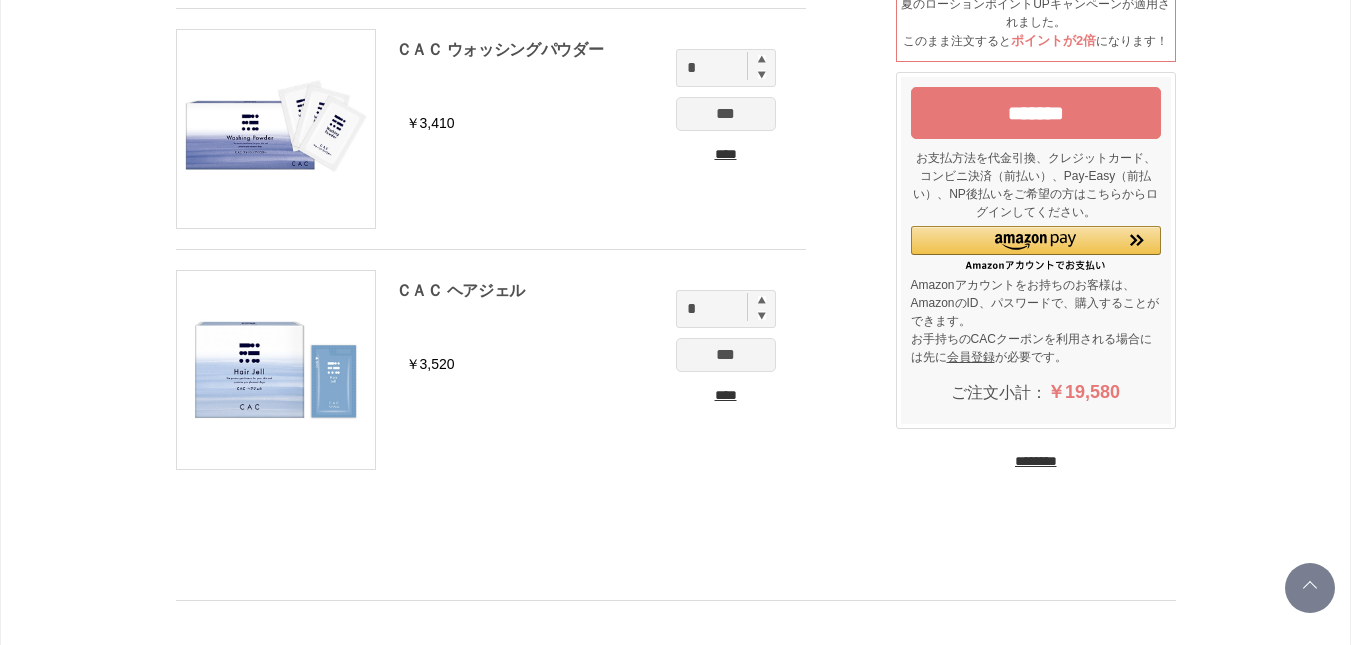 click on "********" at bounding box center [1036, 461] 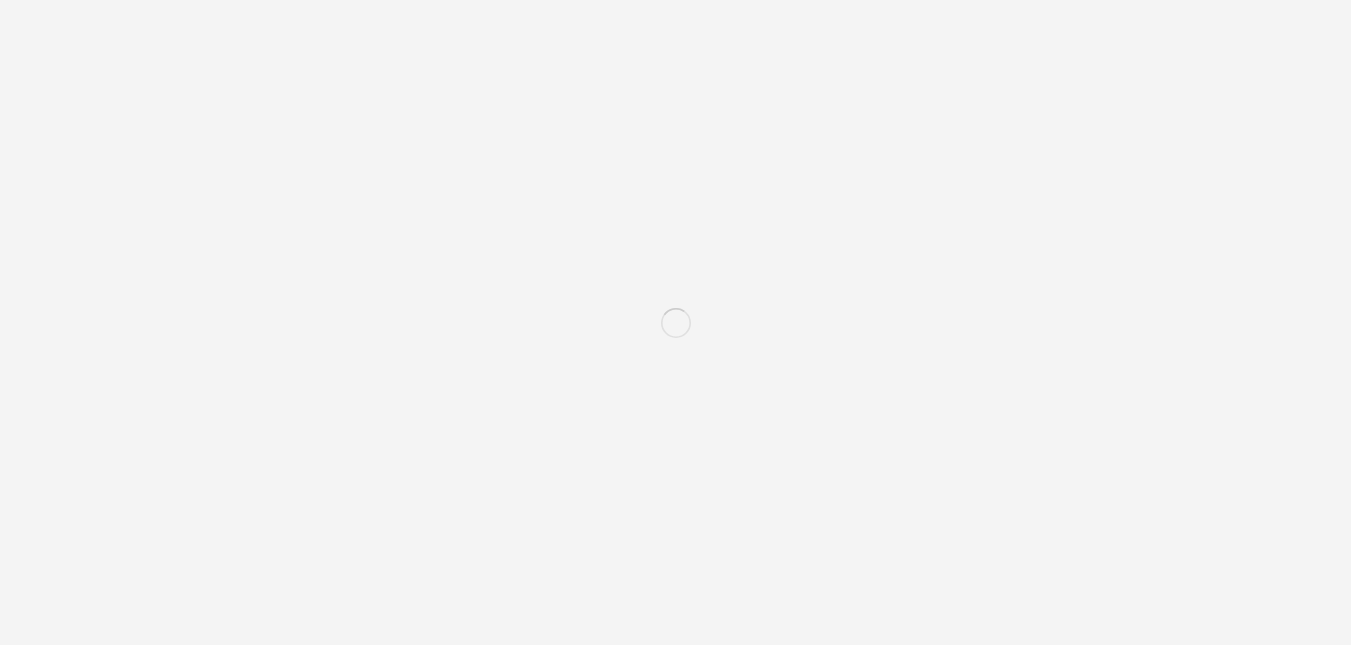 scroll, scrollTop: 0, scrollLeft: 0, axis: both 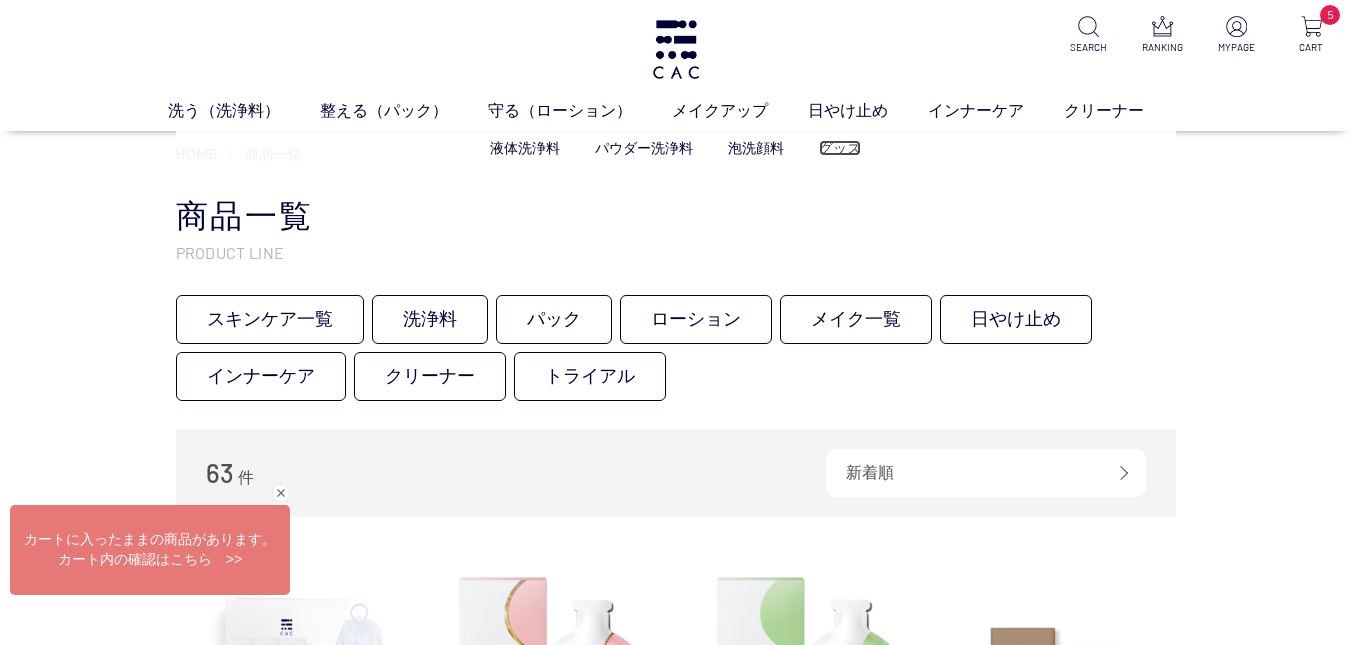 click on "グッズ" at bounding box center (840, 148) 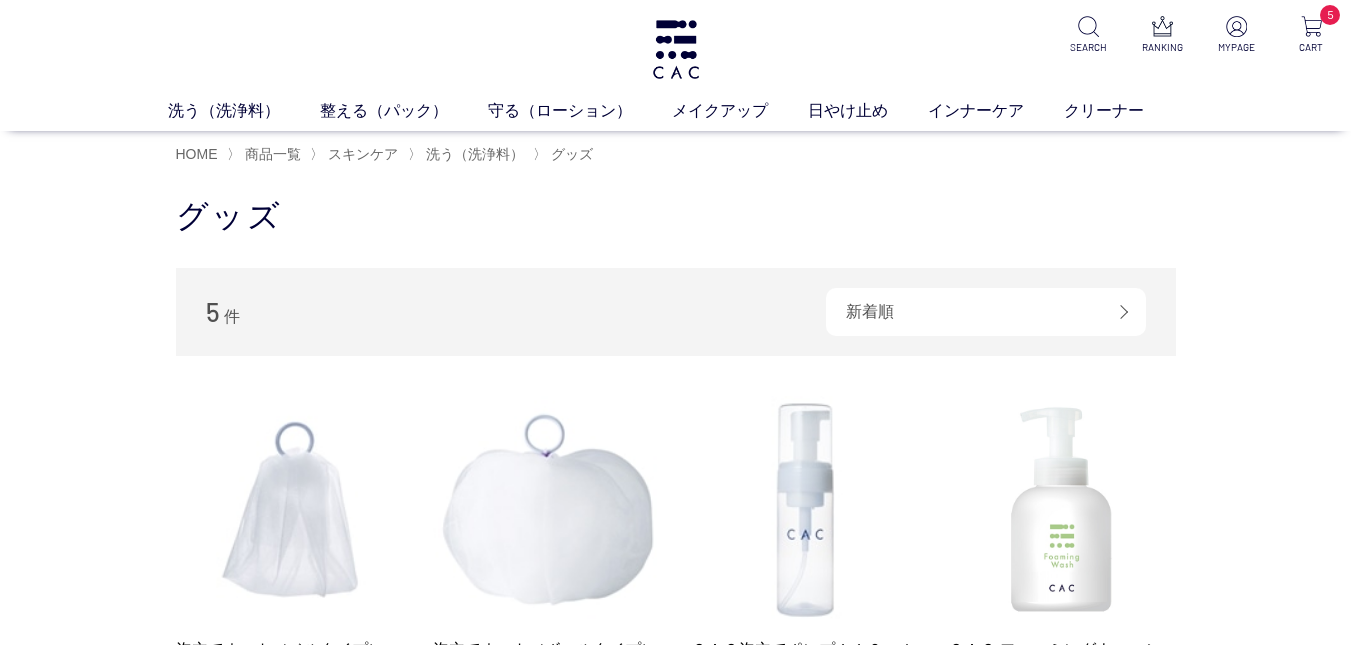 scroll, scrollTop: 0, scrollLeft: 0, axis: both 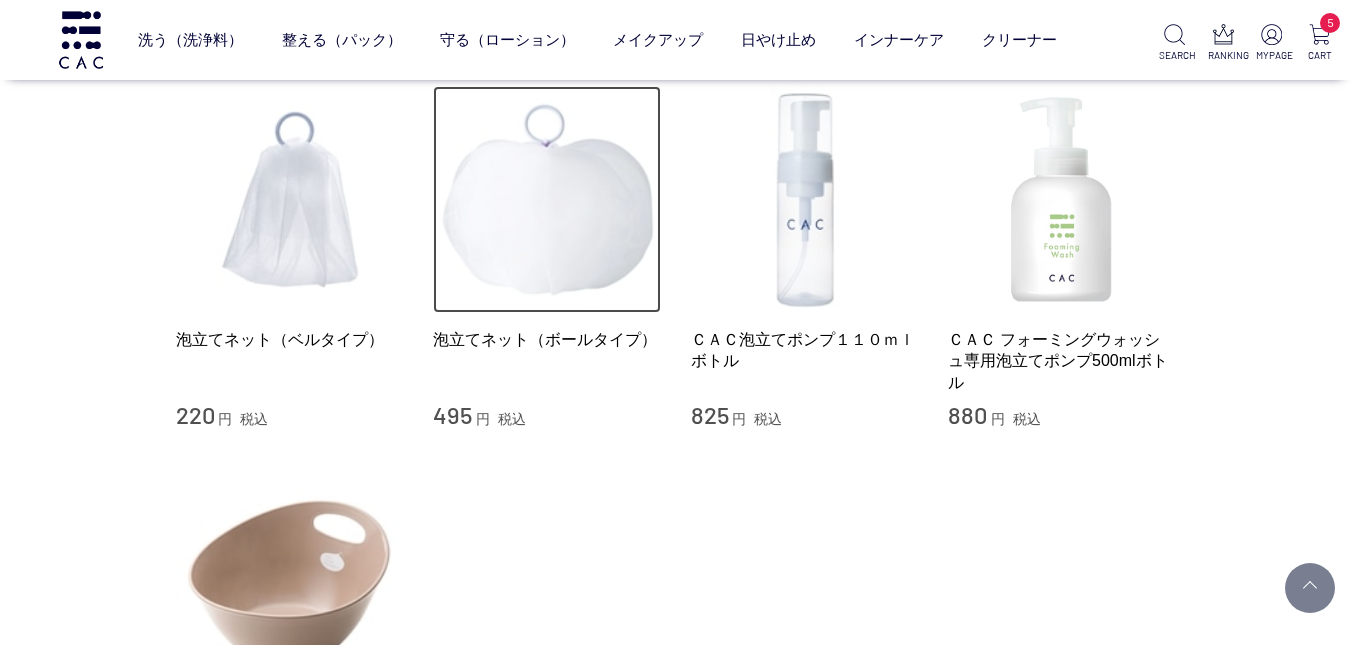 click at bounding box center [547, 200] 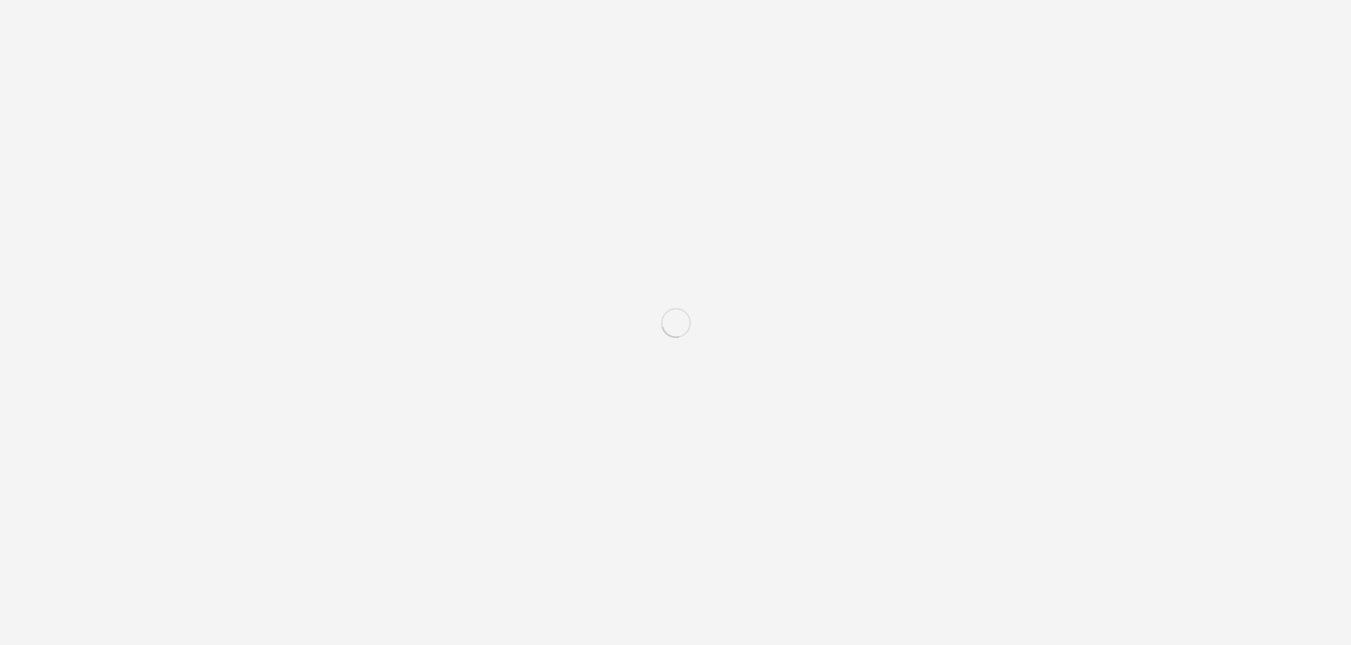 scroll, scrollTop: 0, scrollLeft: 0, axis: both 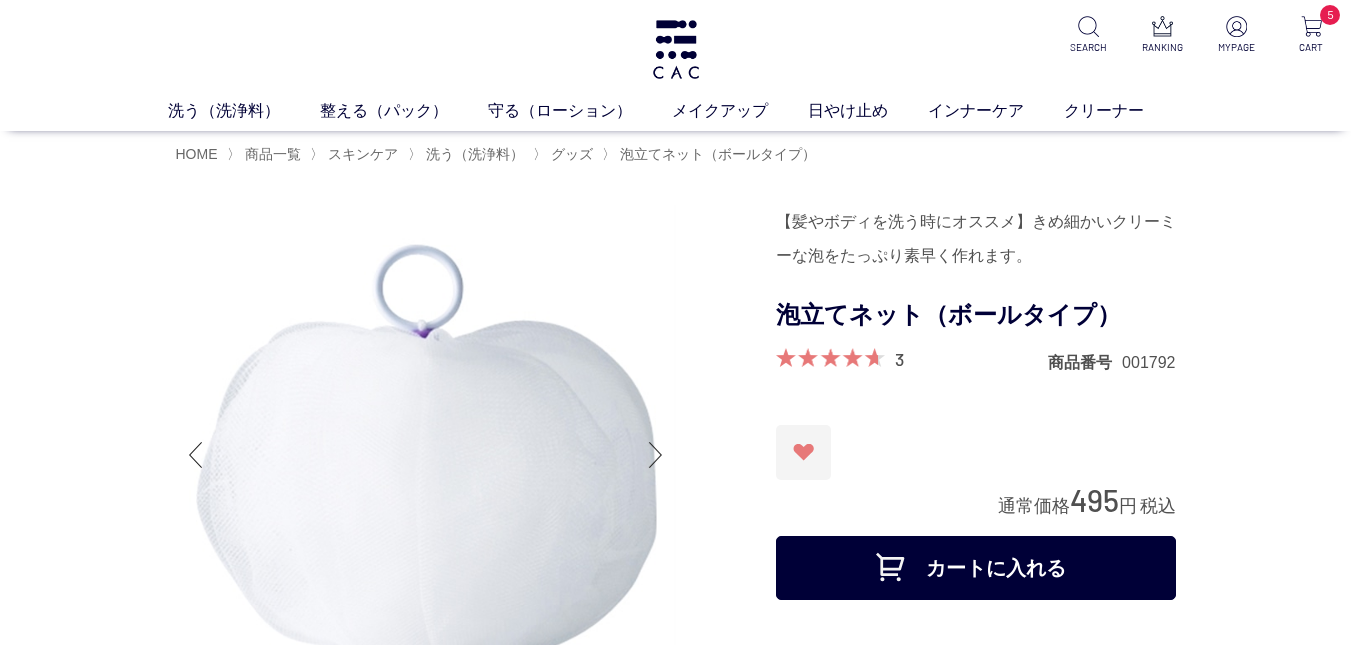 click on "カートに入れる" at bounding box center [976, 568] 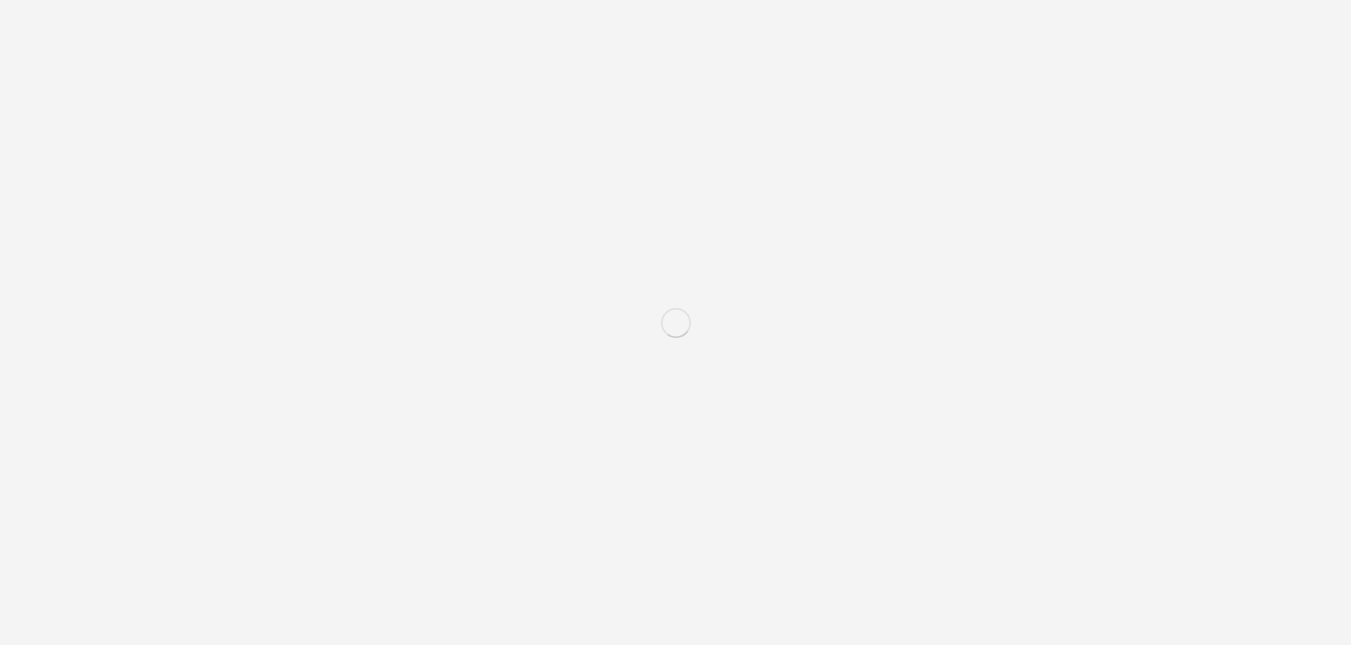 scroll, scrollTop: 0, scrollLeft: 0, axis: both 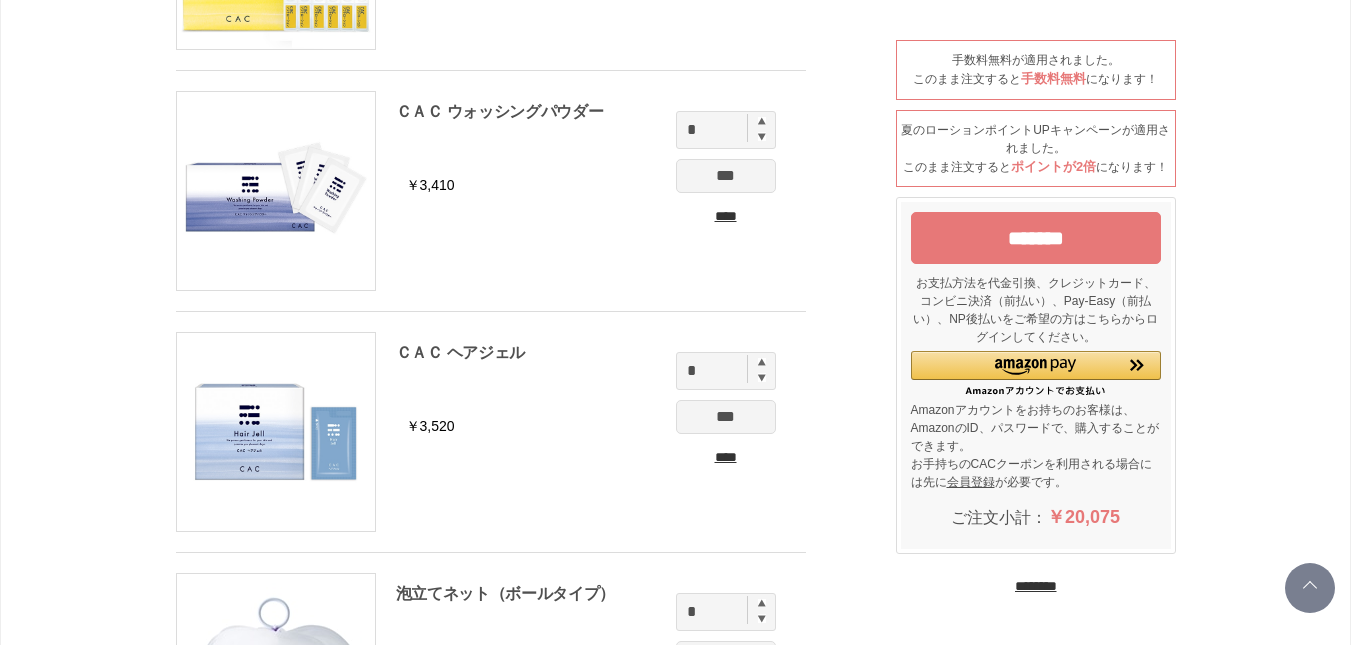 click on "********" at bounding box center (1036, 586) 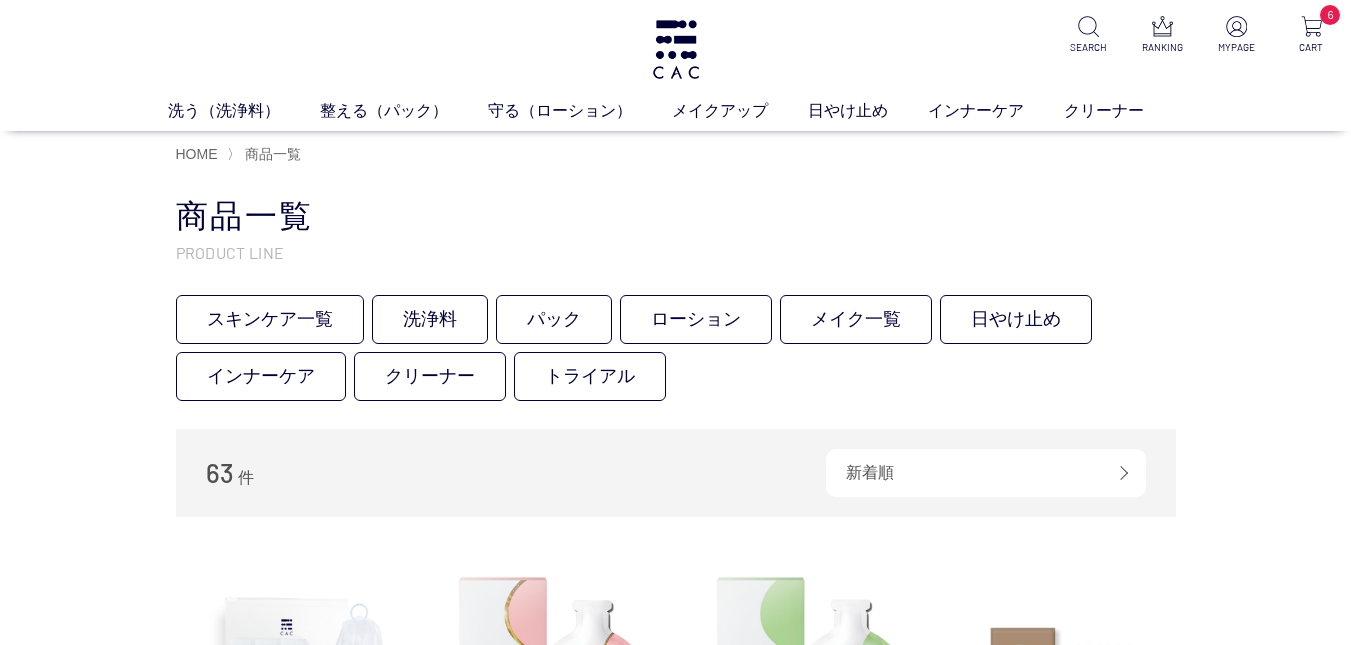 scroll, scrollTop: 0, scrollLeft: 0, axis: both 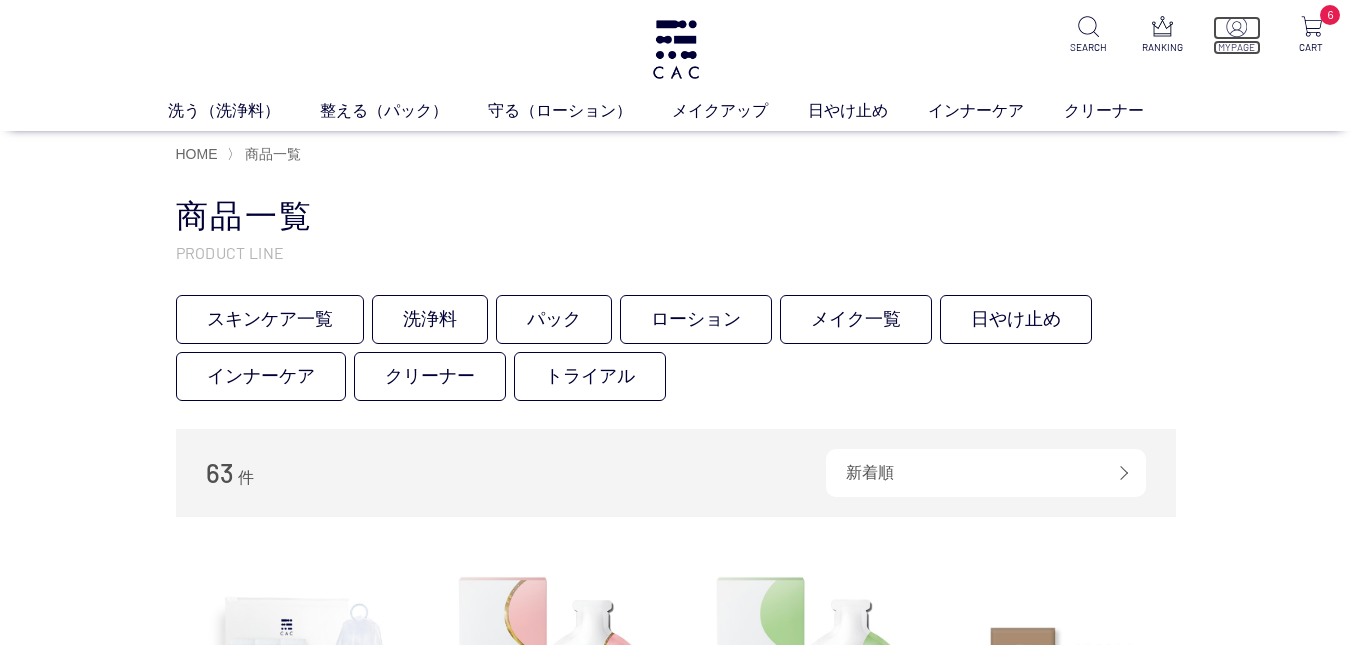 click at bounding box center [1236, 26] 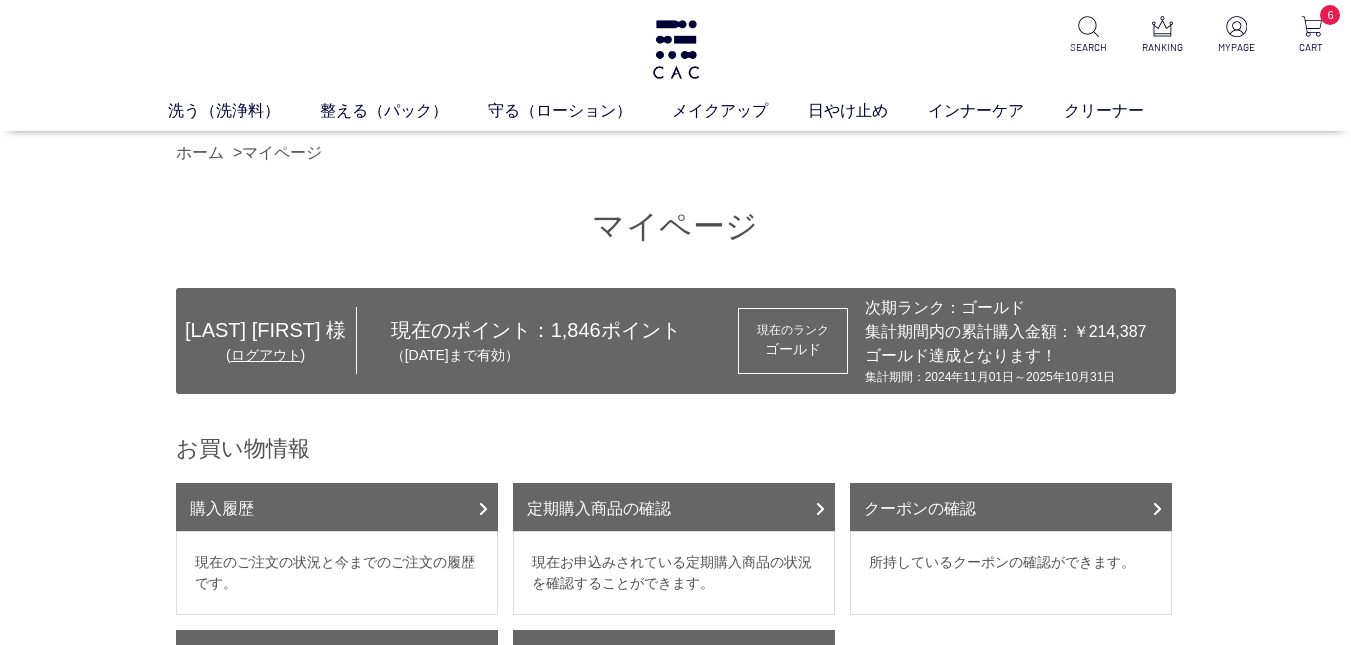 scroll, scrollTop: 0, scrollLeft: 0, axis: both 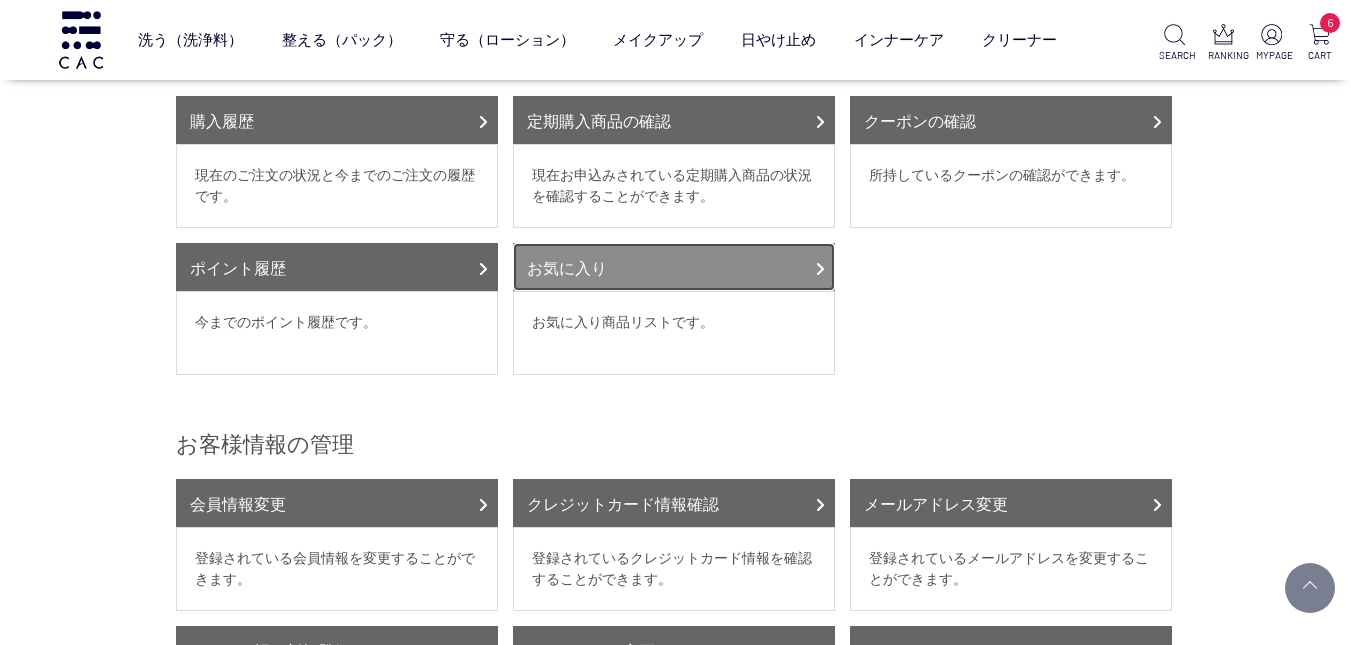 click on "お気に入り" at bounding box center [674, 267] 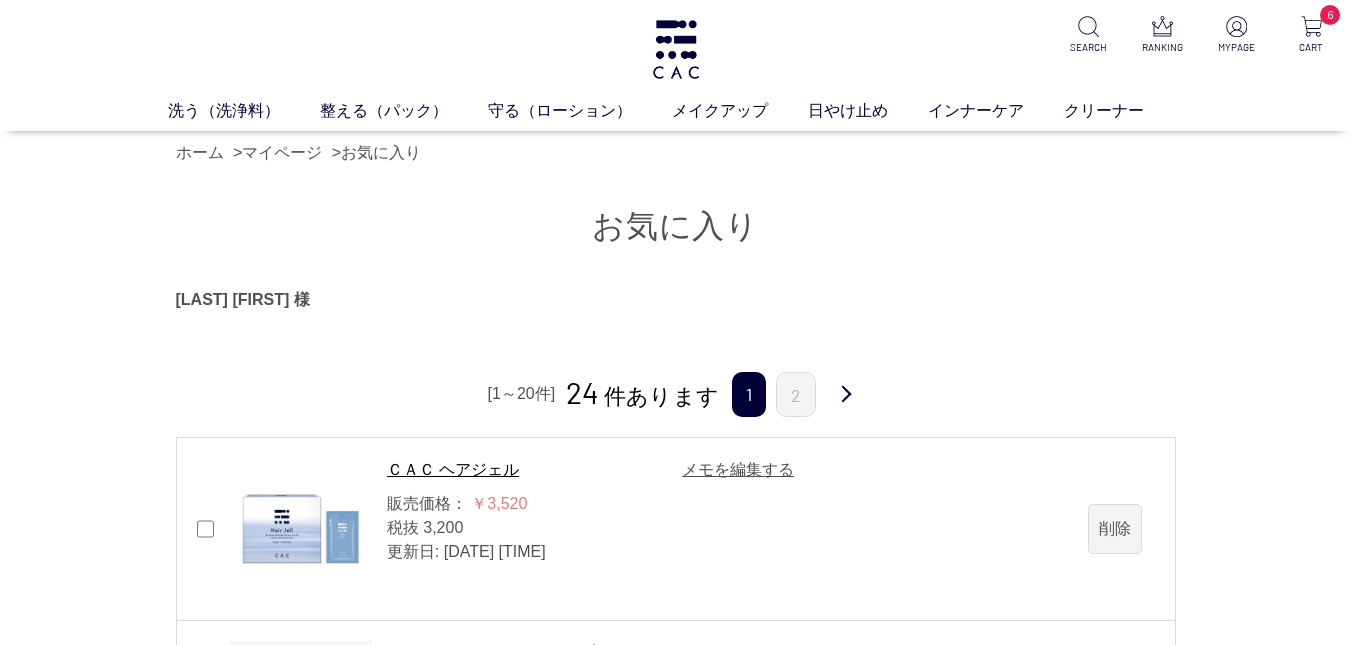 scroll, scrollTop: 0, scrollLeft: 0, axis: both 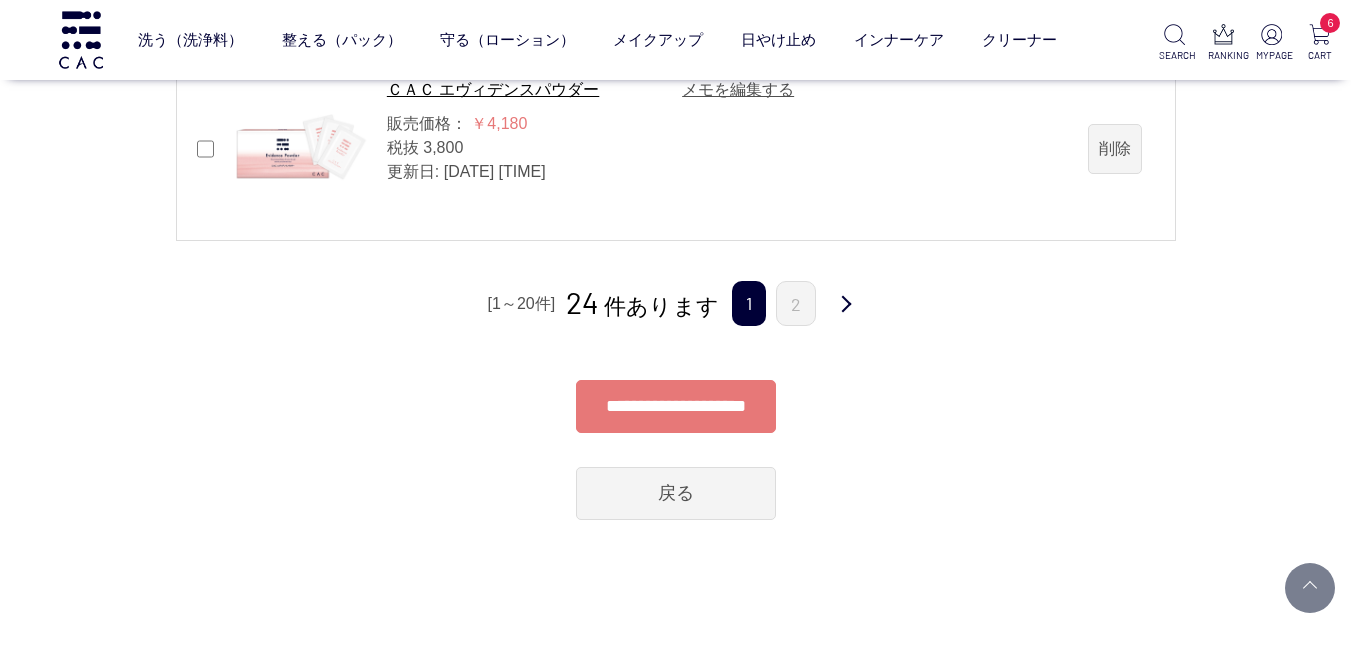 click on "**********" at bounding box center (676, 406) 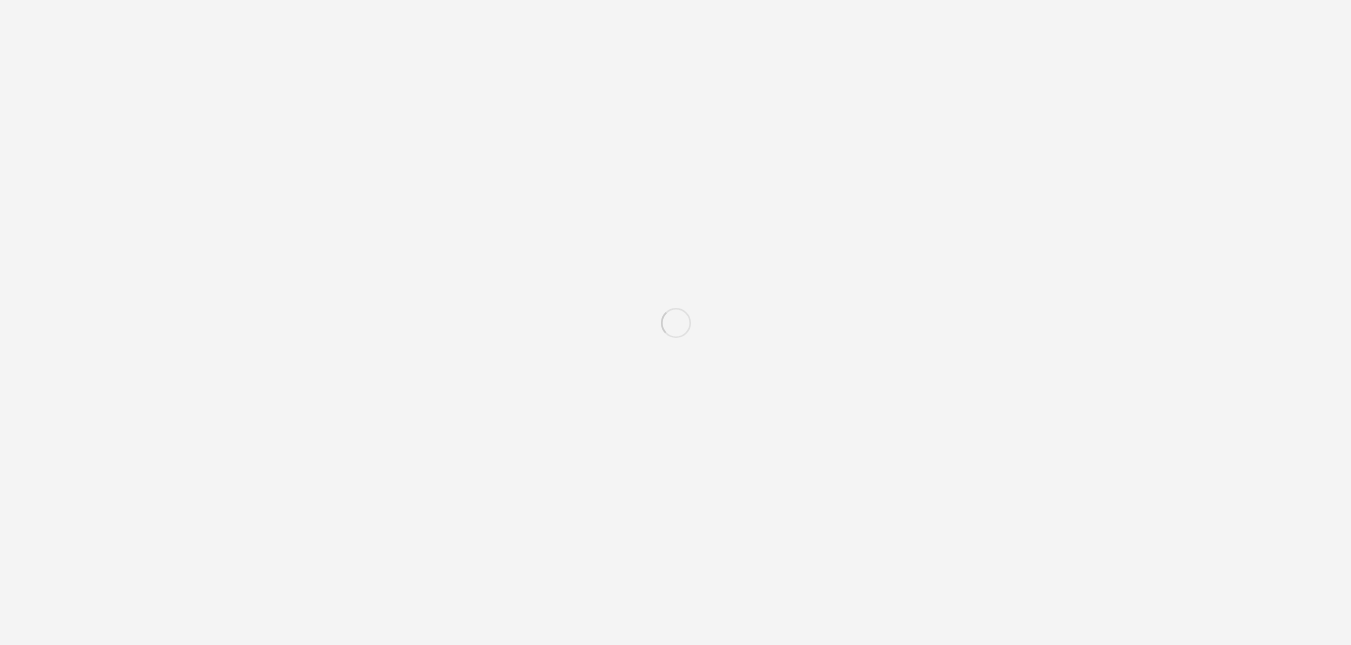 scroll, scrollTop: 0, scrollLeft: 0, axis: both 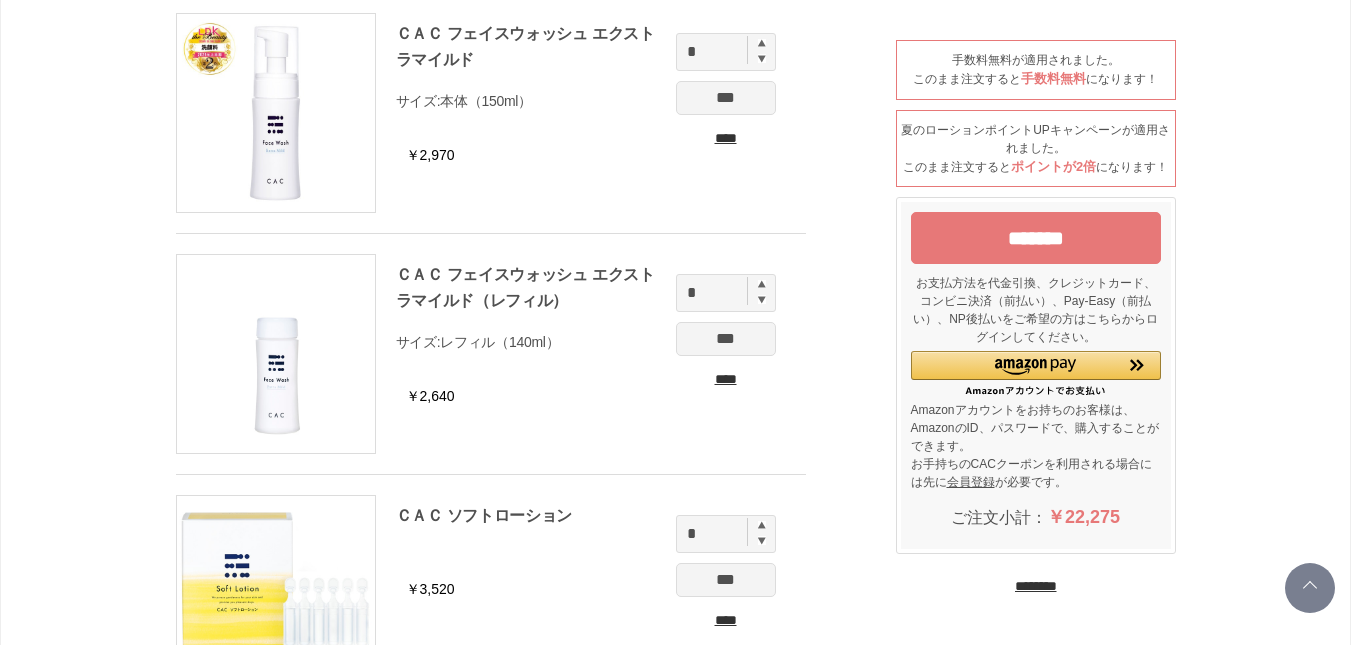 click on "****" at bounding box center [726, 379] 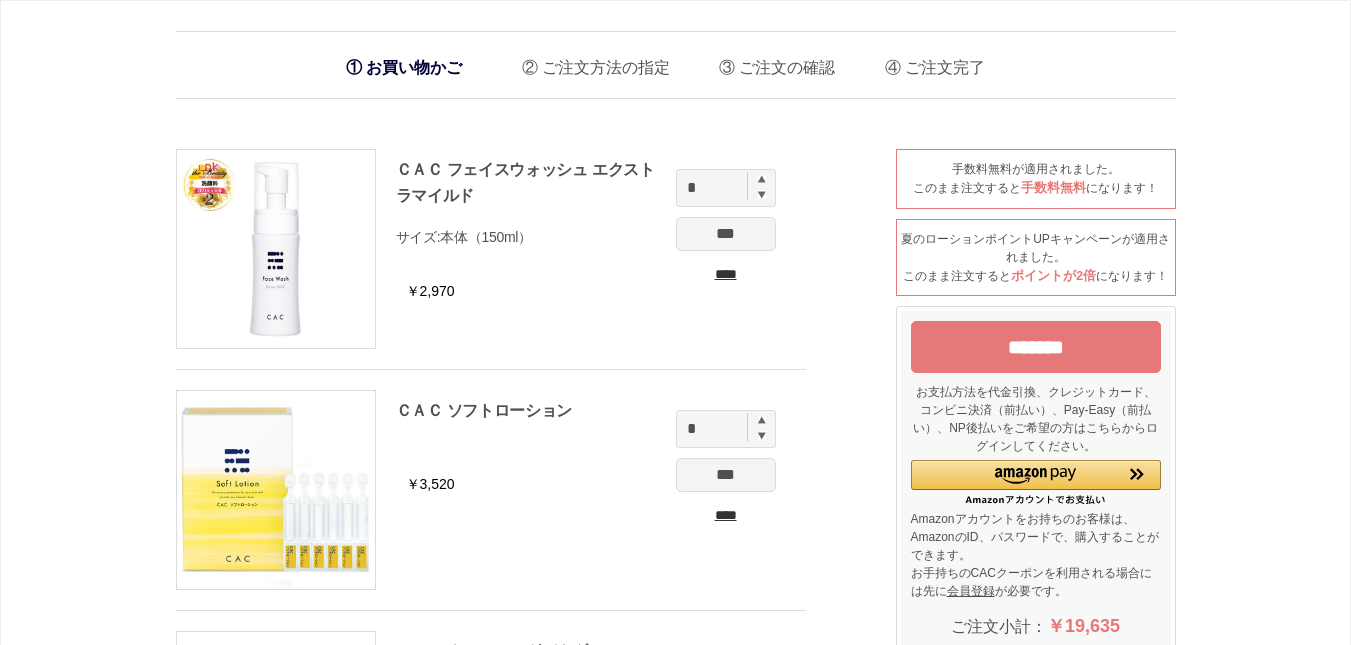 scroll, scrollTop: 0, scrollLeft: 0, axis: both 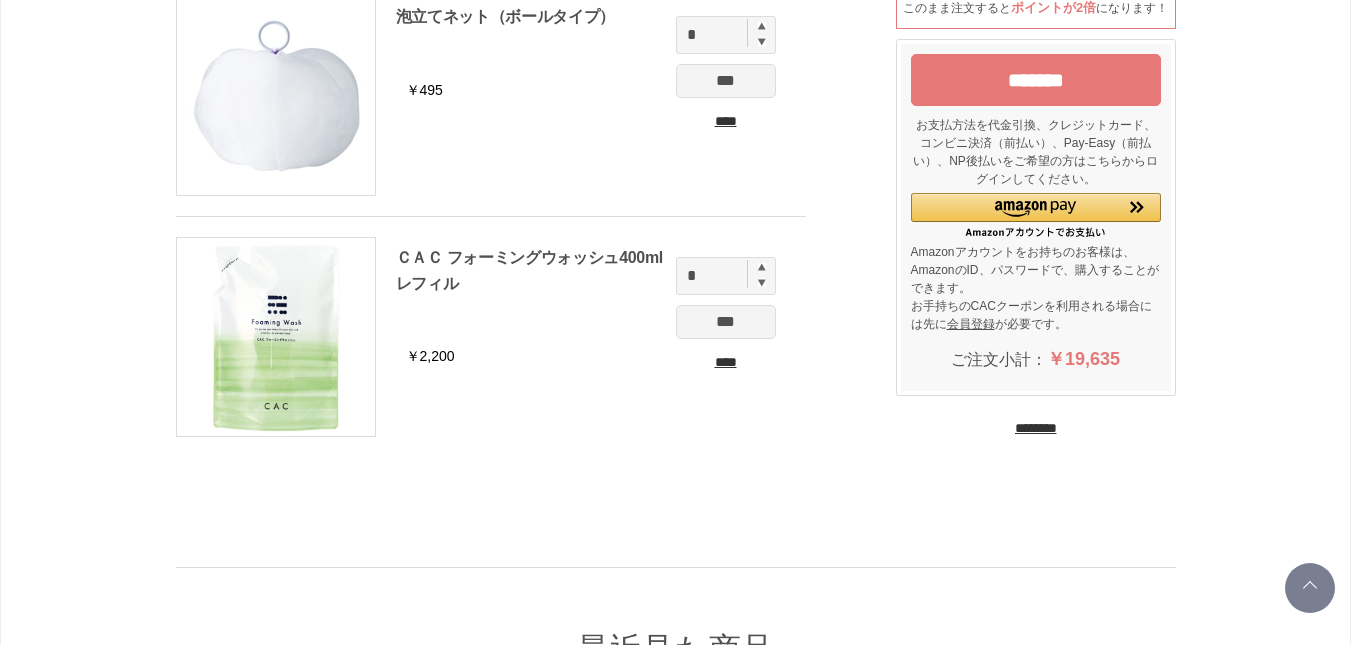 click on "*******" at bounding box center (1036, 80) 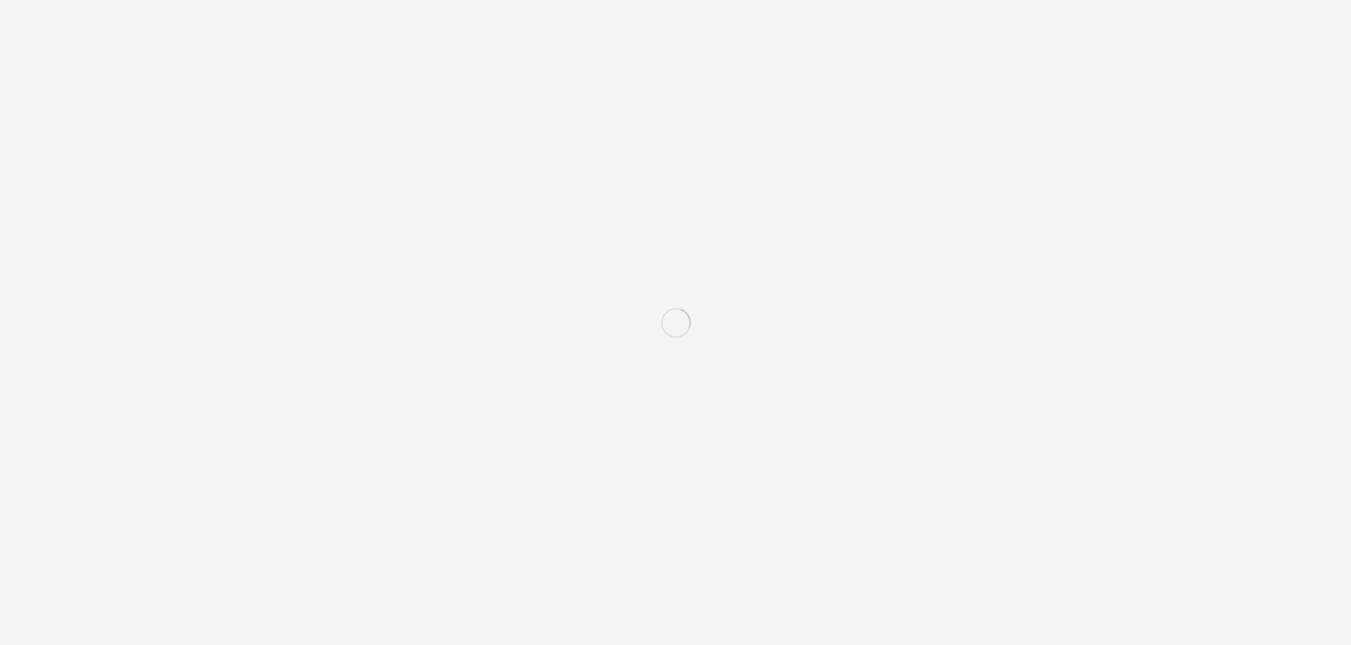 scroll, scrollTop: 0, scrollLeft: 0, axis: both 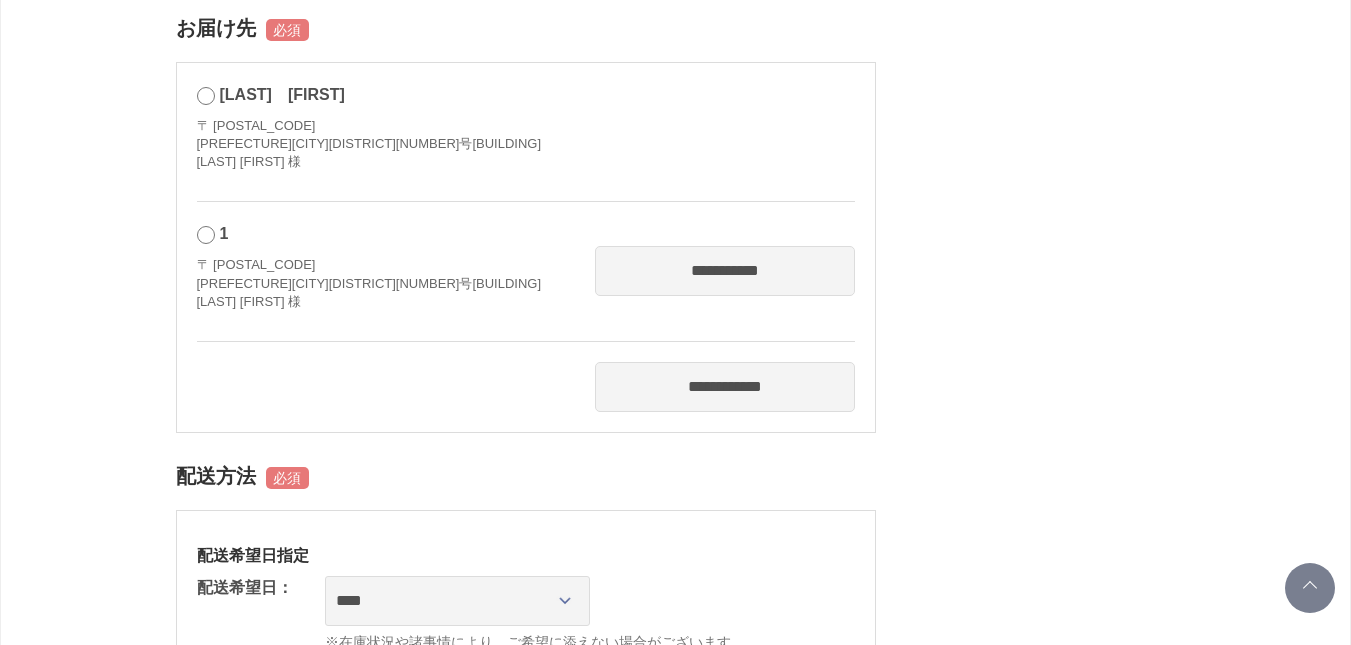 click on "**********" at bounding box center (725, 271) 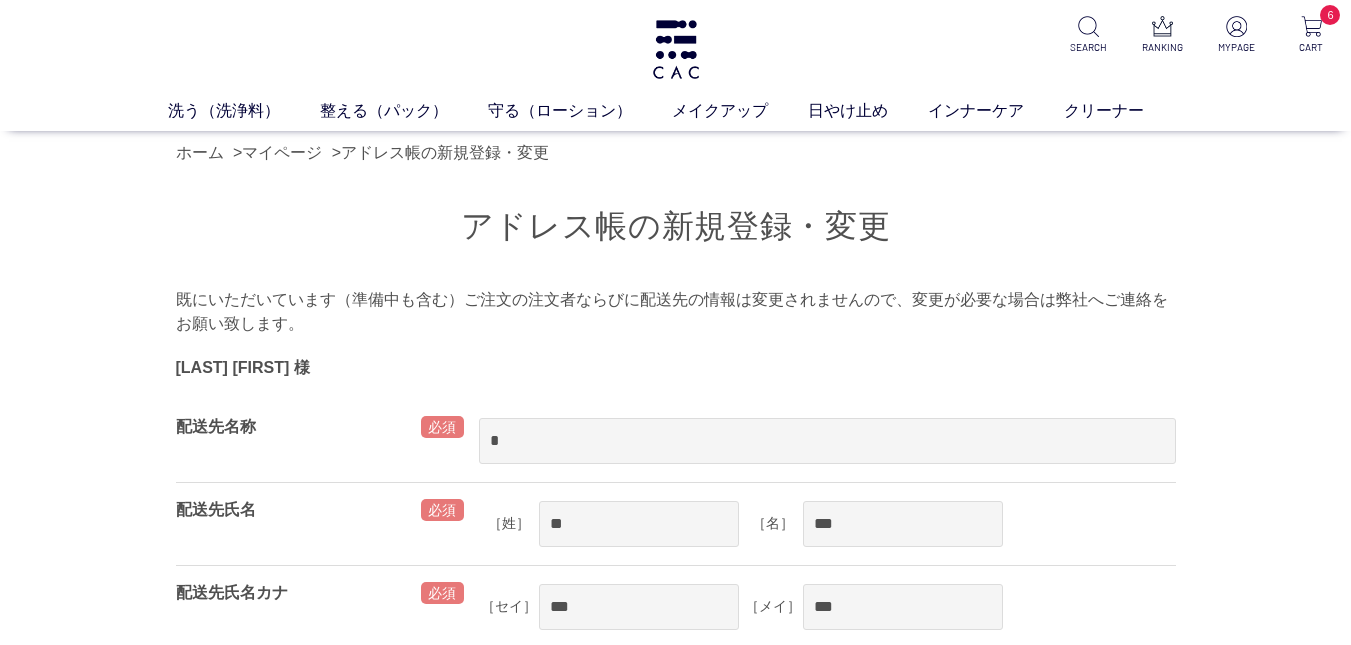 scroll, scrollTop: 0, scrollLeft: 0, axis: both 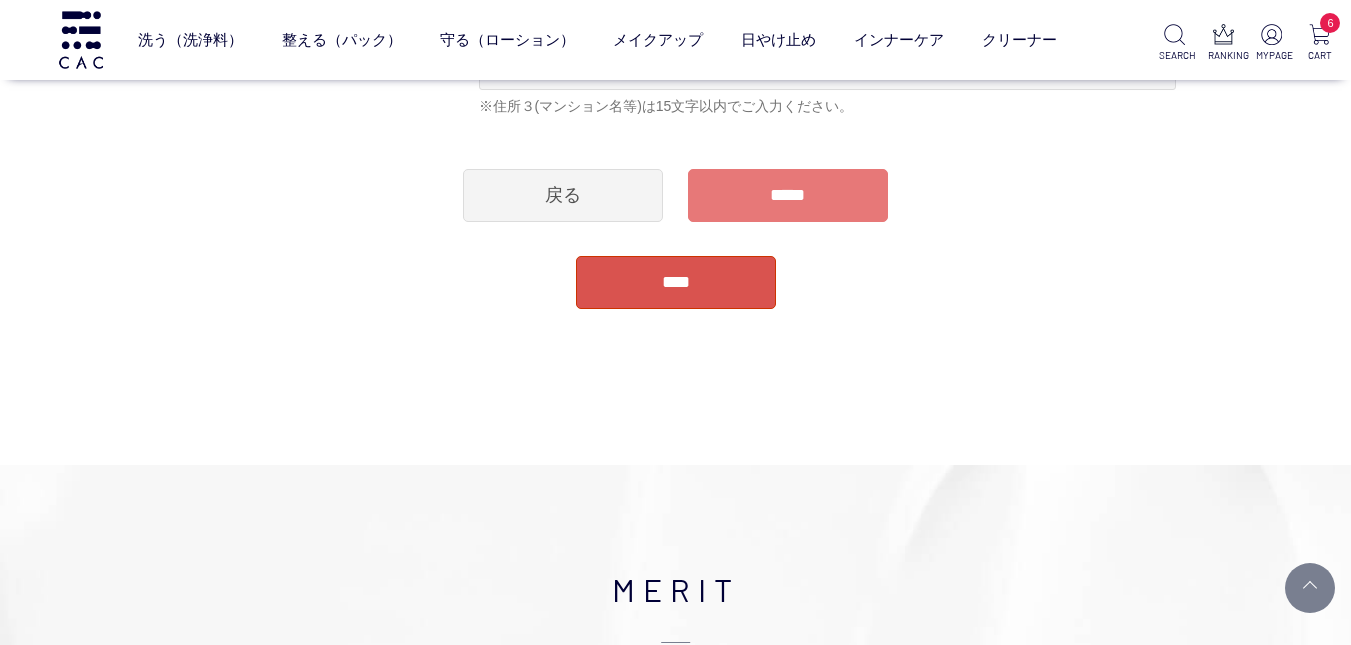 click on "*****" at bounding box center (788, 195) 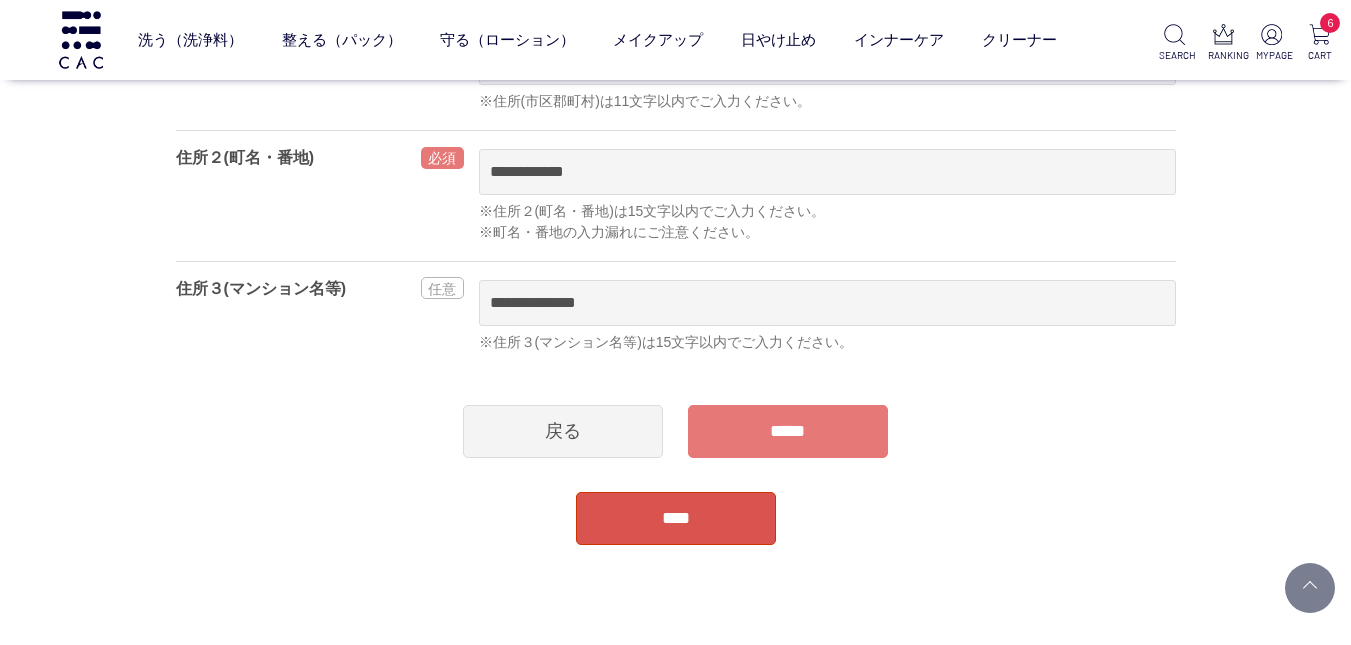 scroll, scrollTop: 912, scrollLeft: 0, axis: vertical 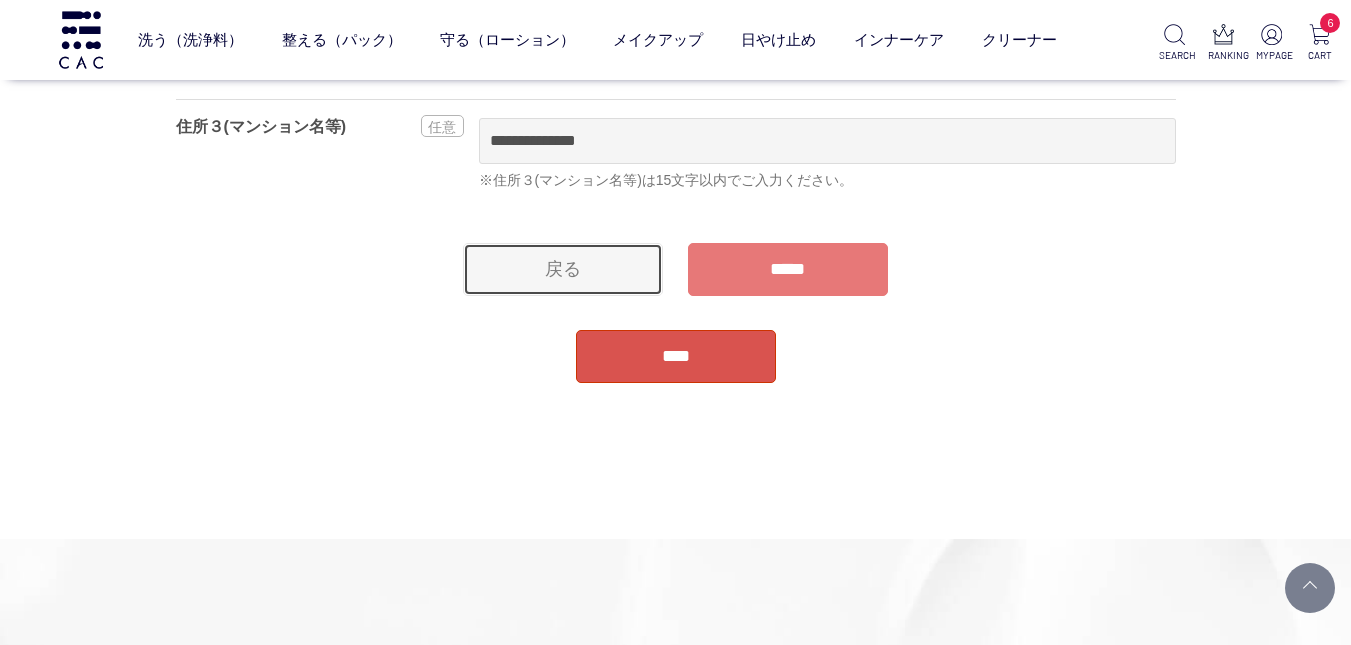 click on "戻る" at bounding box center (563, 269) 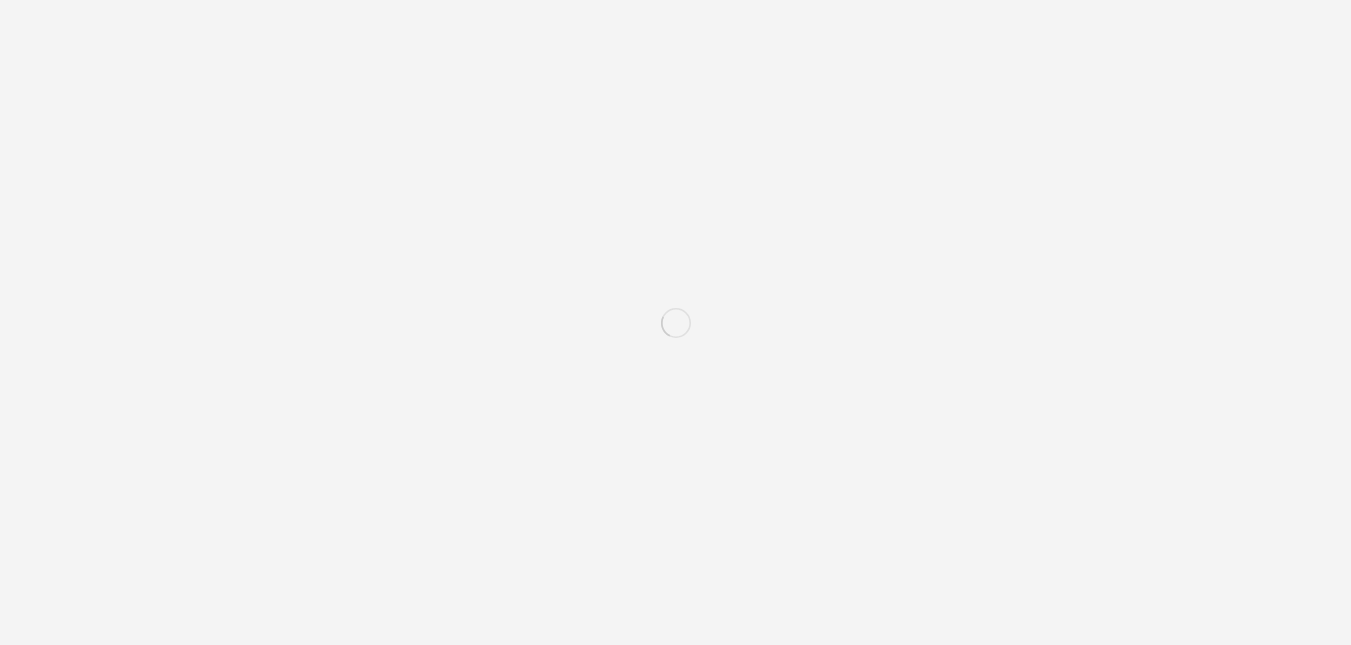 scroll, scrollTop: 0, scrollLeft: 0, axis: both 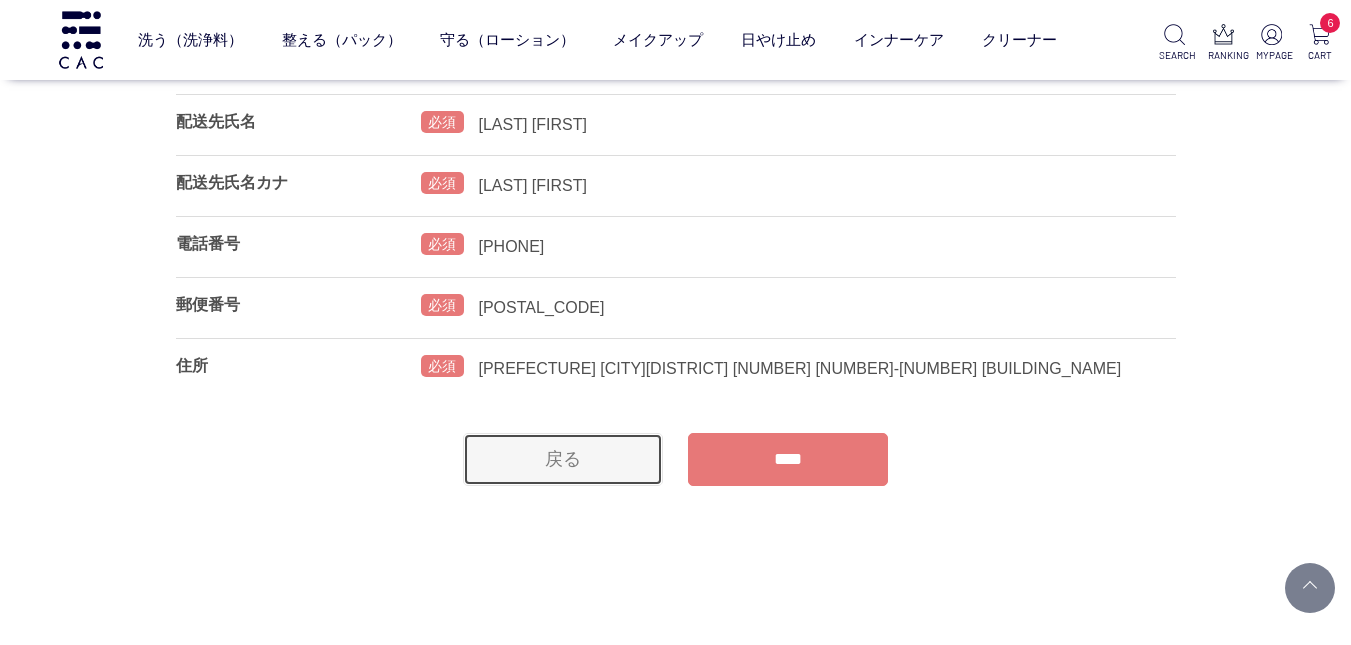 click on "戻る" at bounding box center (563, 459) 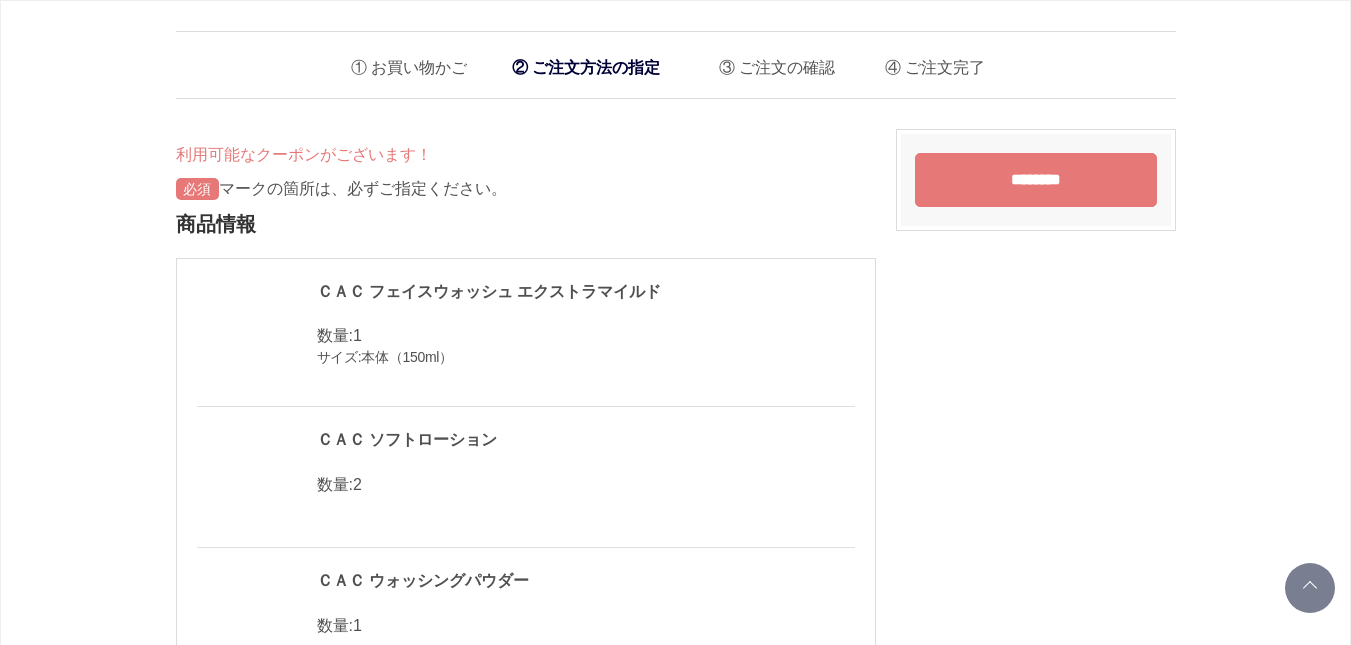 scroll, scrollTop: 1344, scrollLeft: 0, axis: vertical 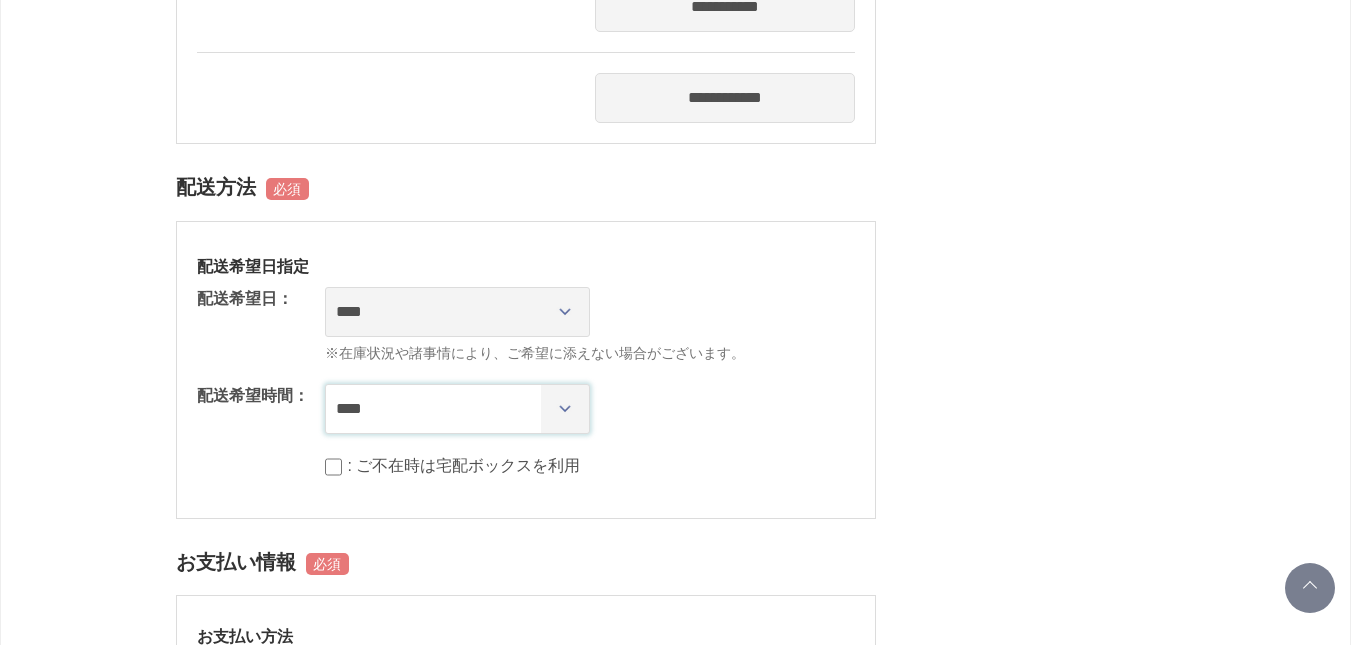 click on "**** *** ****** ****** ****** ******" at bounding box center (457, 409) 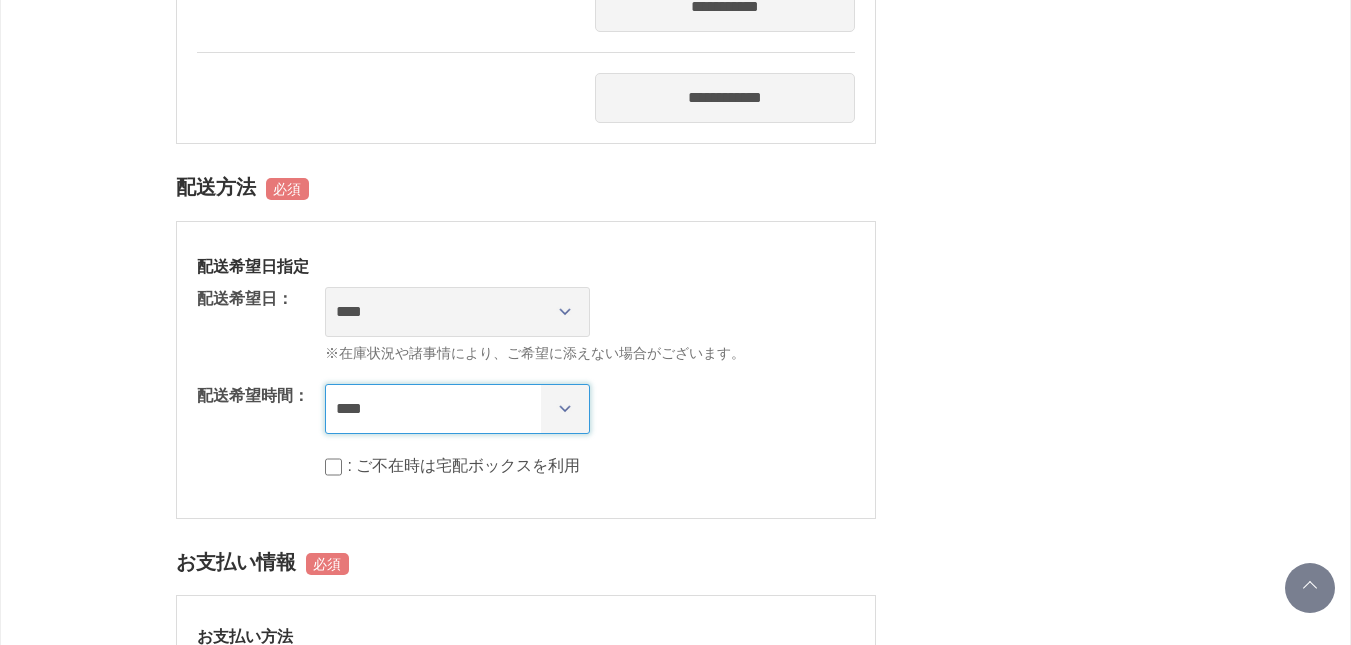 select on "**" 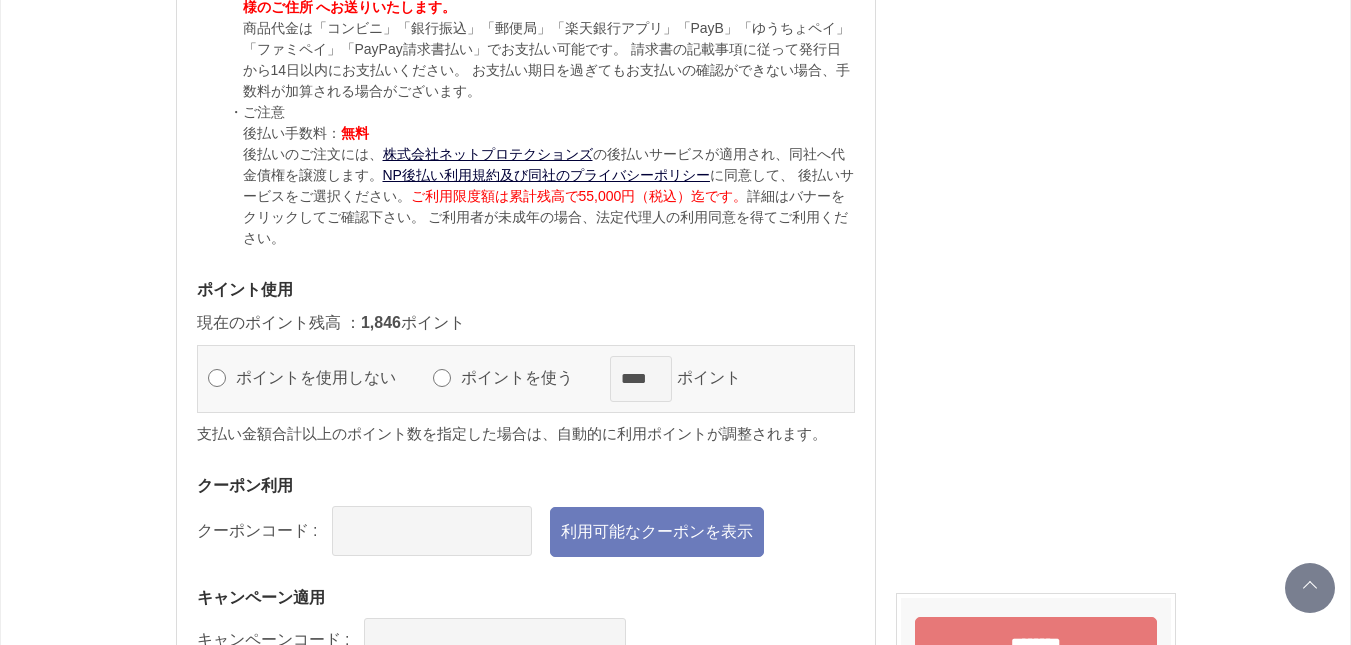 scroll, scrollTop: 2755, scrollLeft: 0, axis: vertical 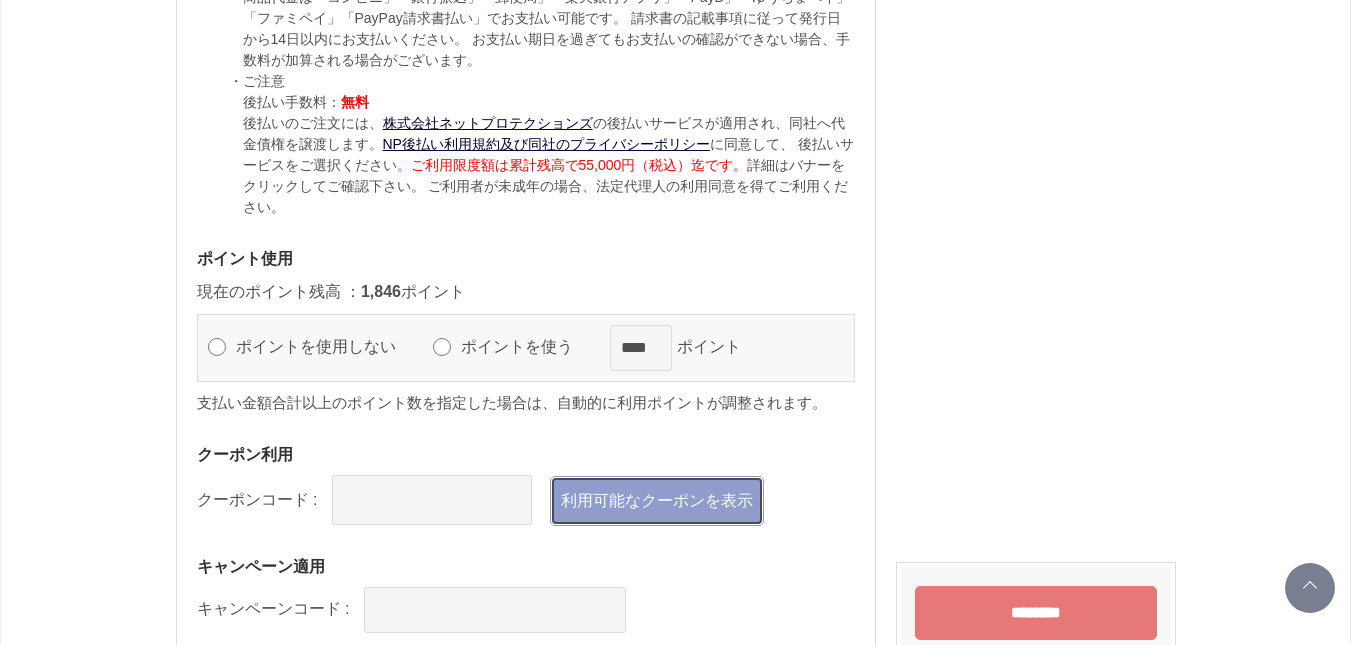 click on "利用可能なクーポンを表示" at bounding box center (657, 501) 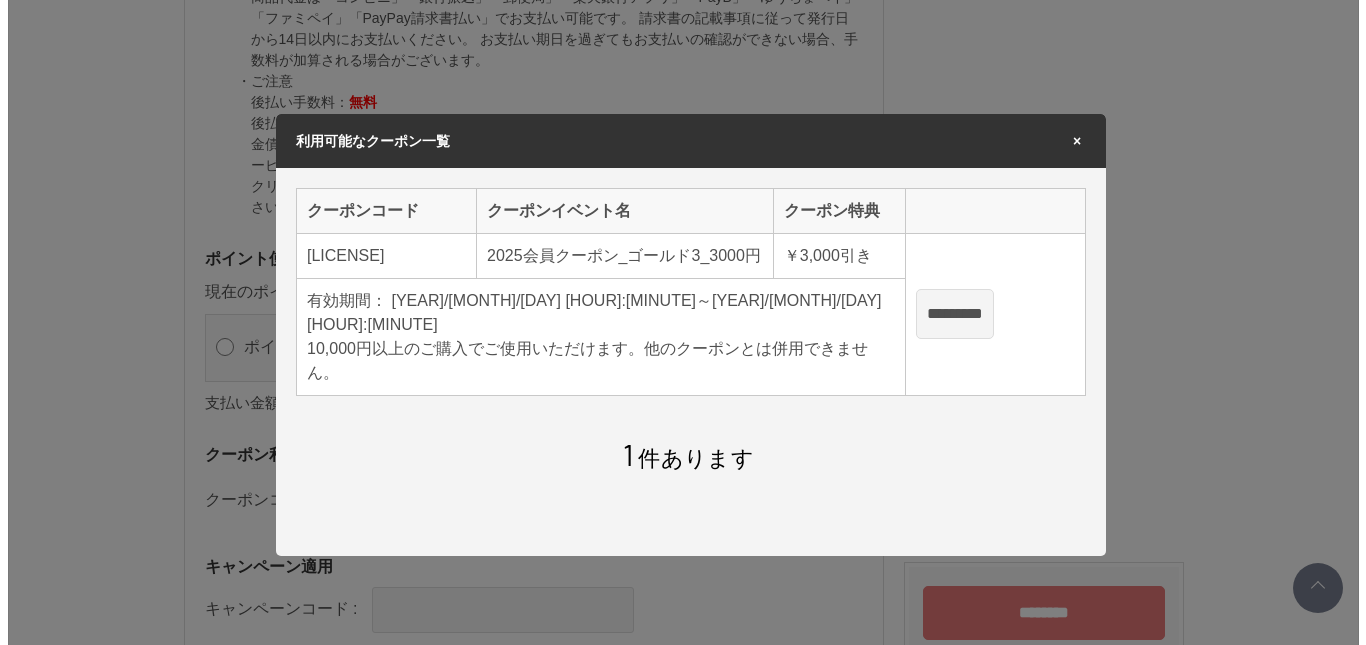 scroll, scrollTop: 0, scrollLeft: 0, axis: both 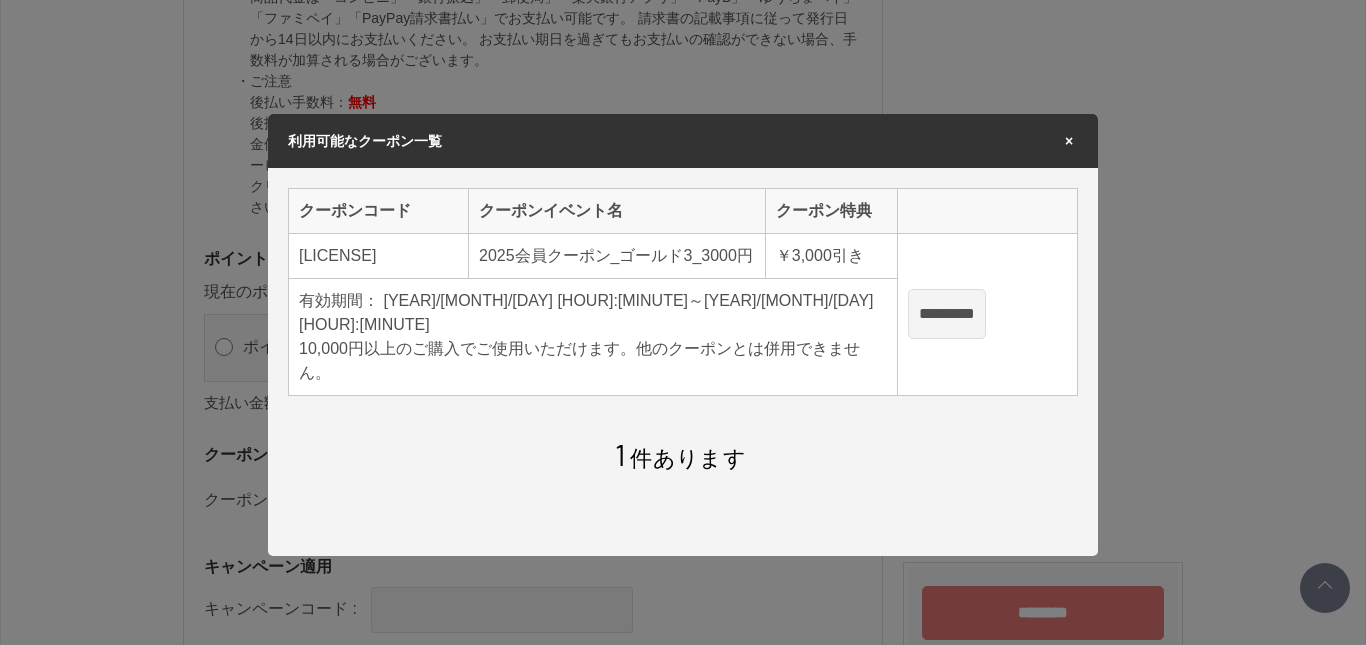 click on "*********" at bounding box center [947, 314] 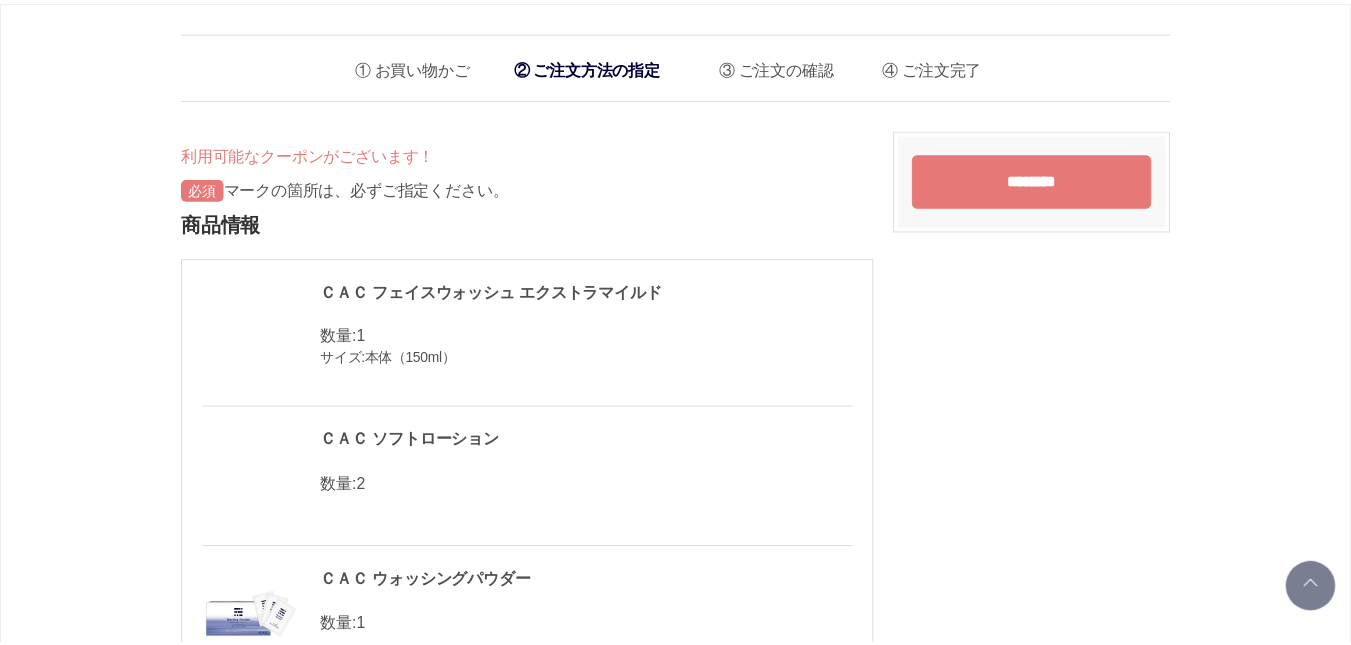 scroll, scrollTop: 2755, scrollLeft: 0, axis: vertical 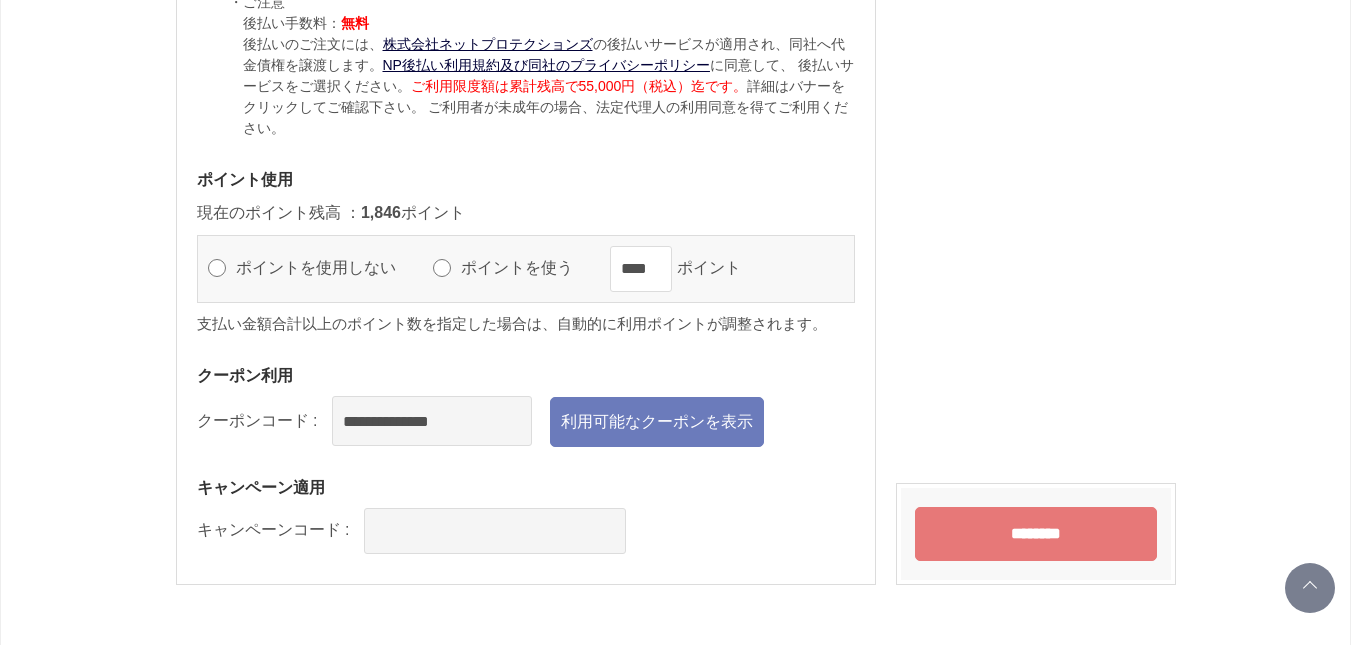 click on "********" at bounding box center (1036, 534) 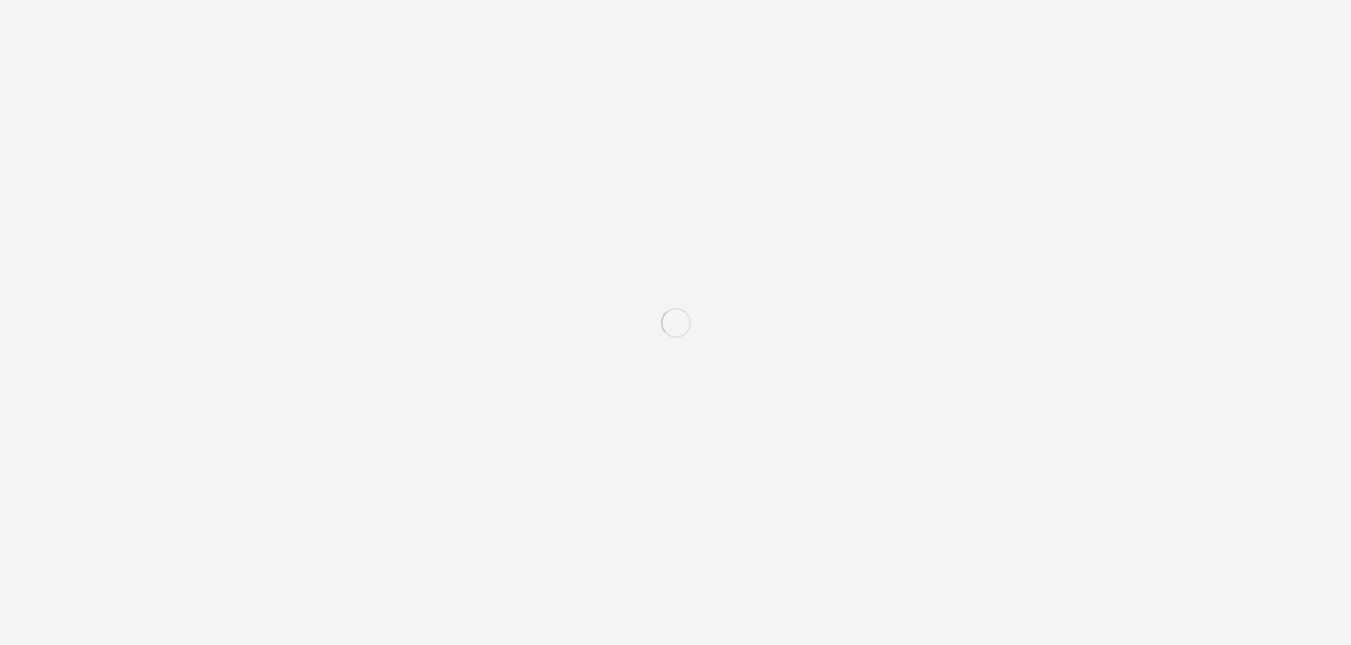 scroll, scrollTop: 0, scrollLeft: 0, axis: both 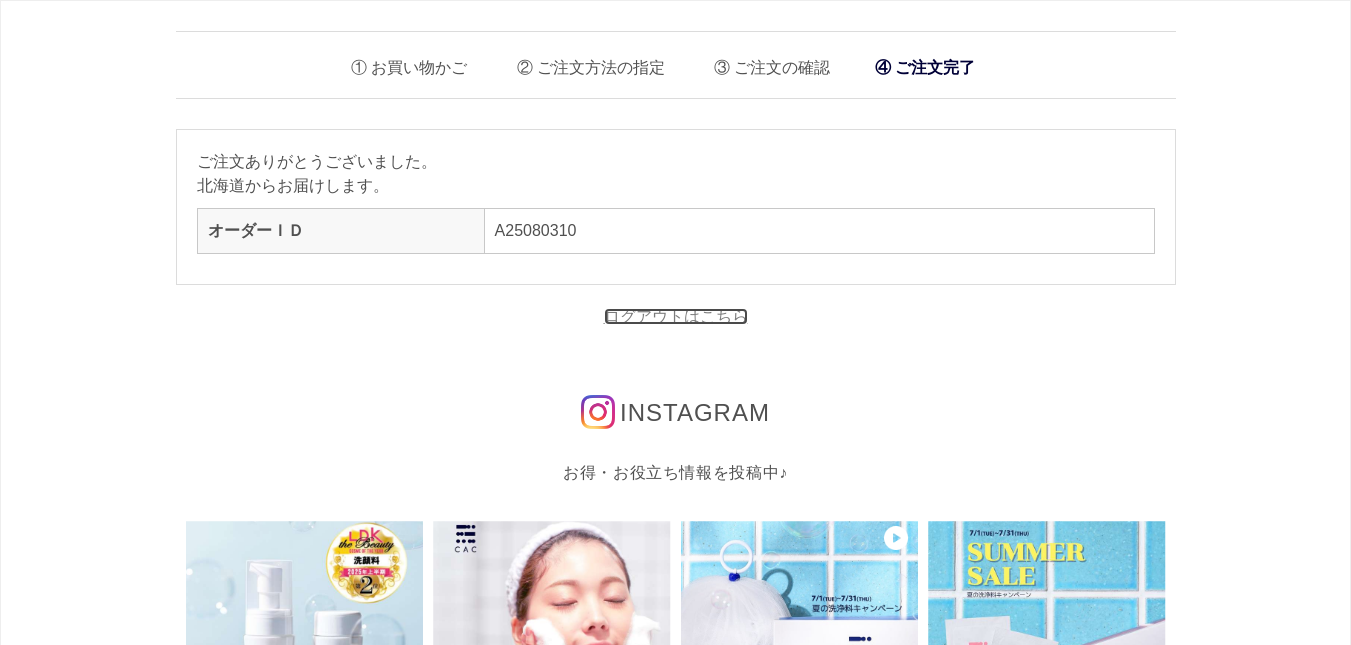 click on "ログアウトはこちら" at bounding box center (676, 316) 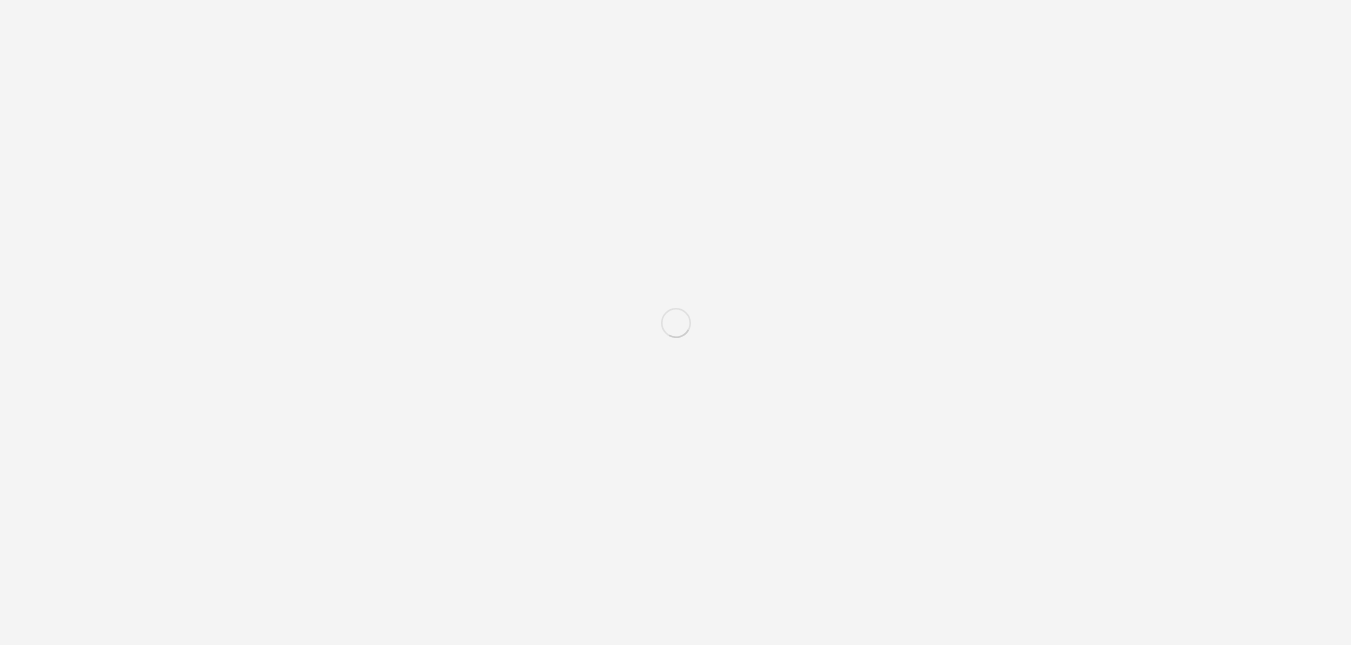 scroll, scrollTop: 0, scrollLeft: 0, axis: both 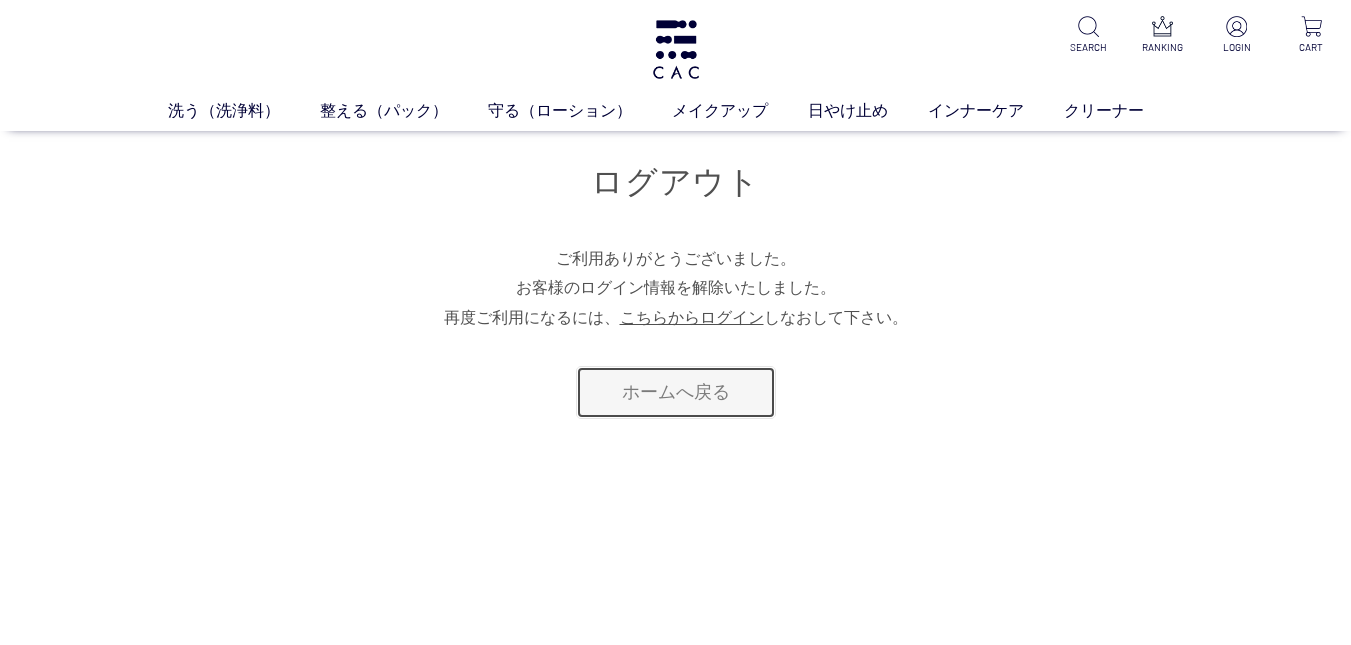 click on "ホームへ戻る" at bounding box center (676, 392) 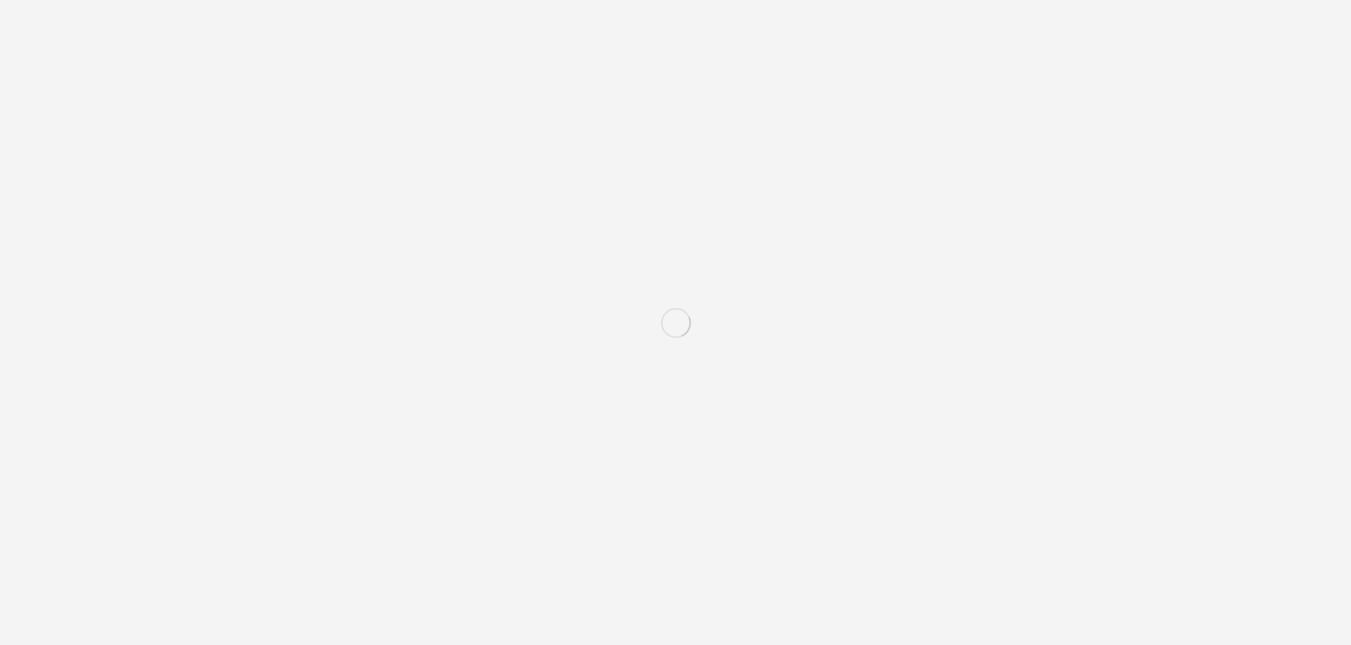 scroll, scrollTop: 0, scrollLeft: 0, axis: both 